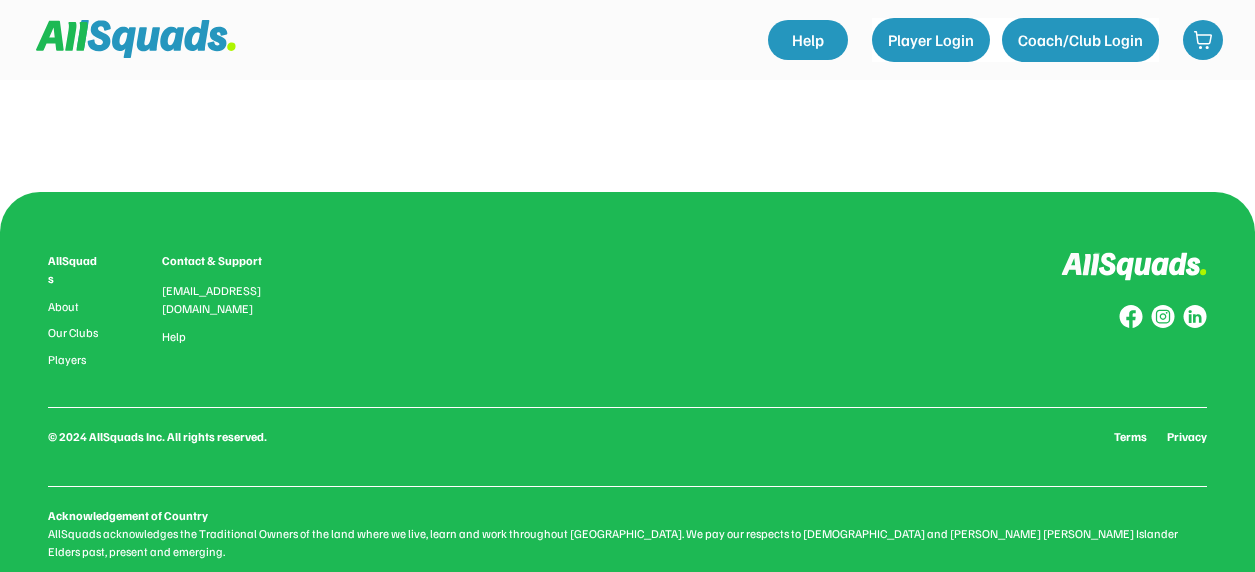 scroll, scrollTop: 0, scrollLeft: 0, axis: both 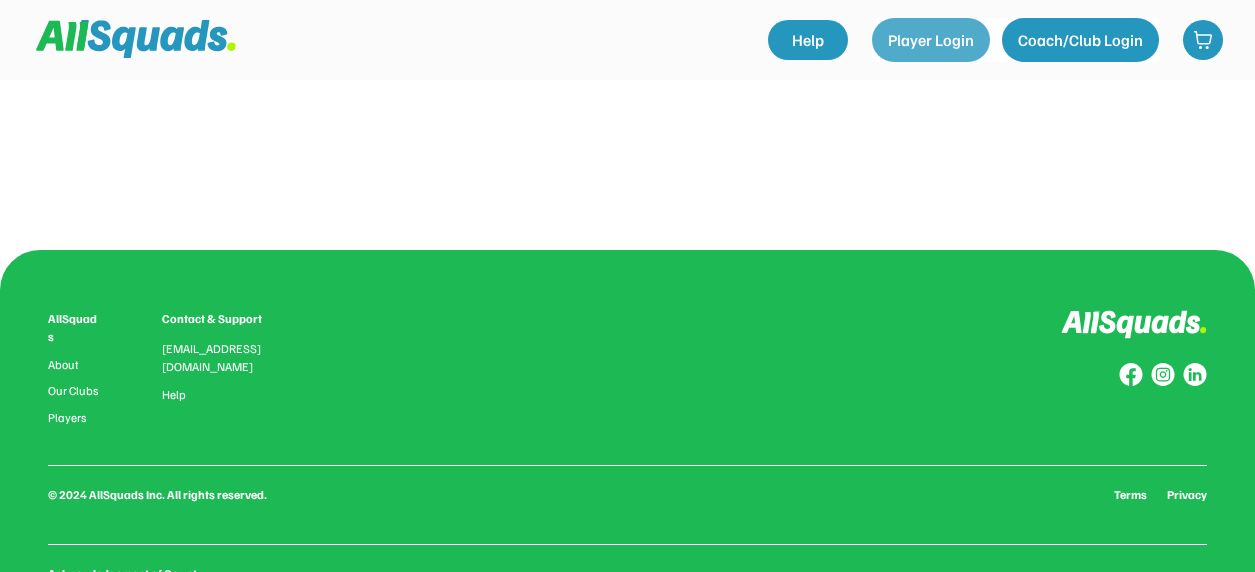 click on "Player Login" at bounding box center (931, 40) 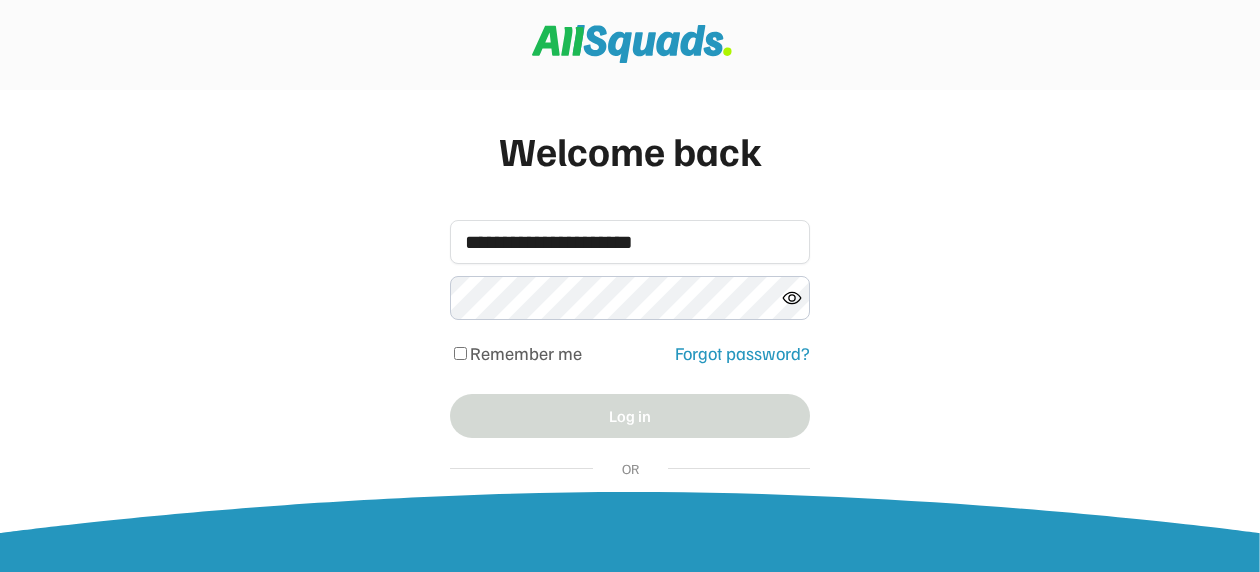 scroll, scrollTop: 0, scrollLeft: 0, axis: both 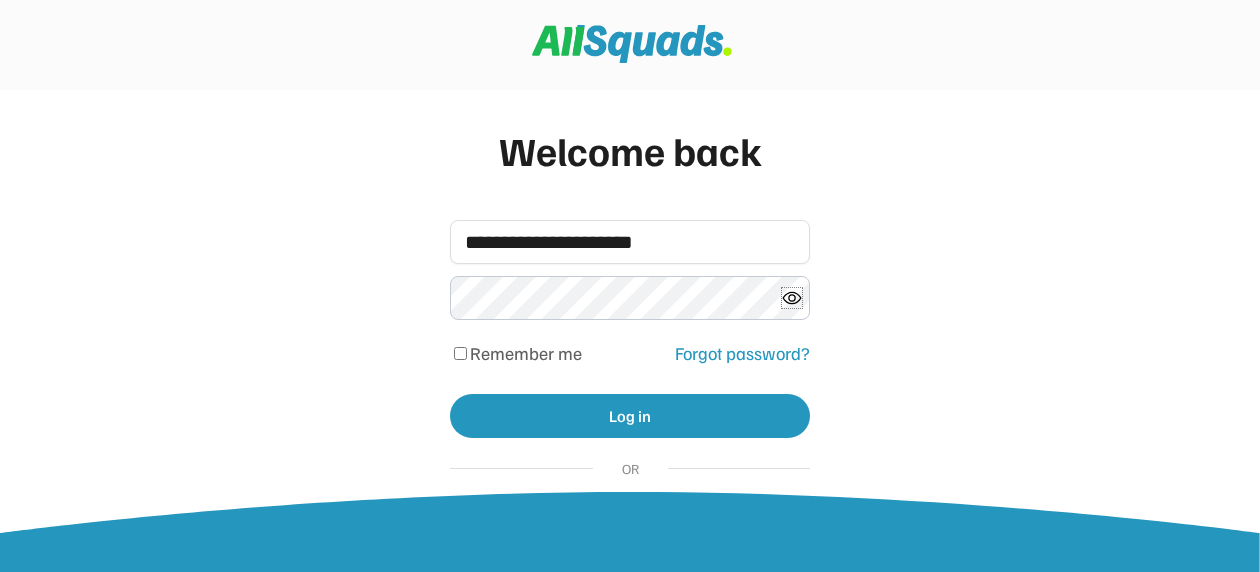 click 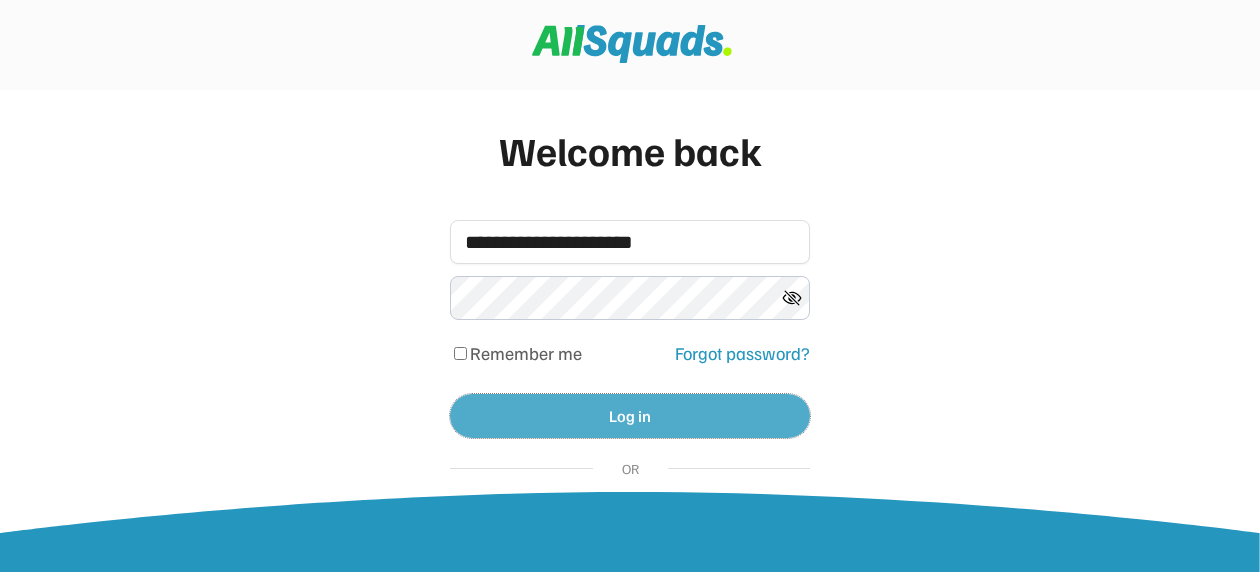 click on "Log in" at bounding box center (630, 416) 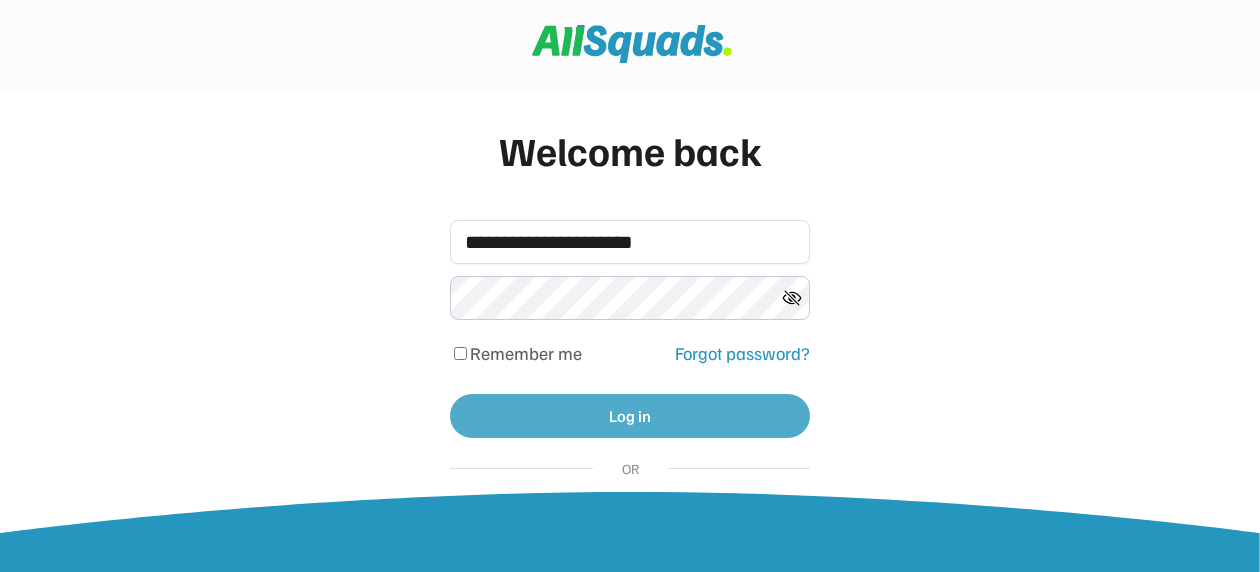 type 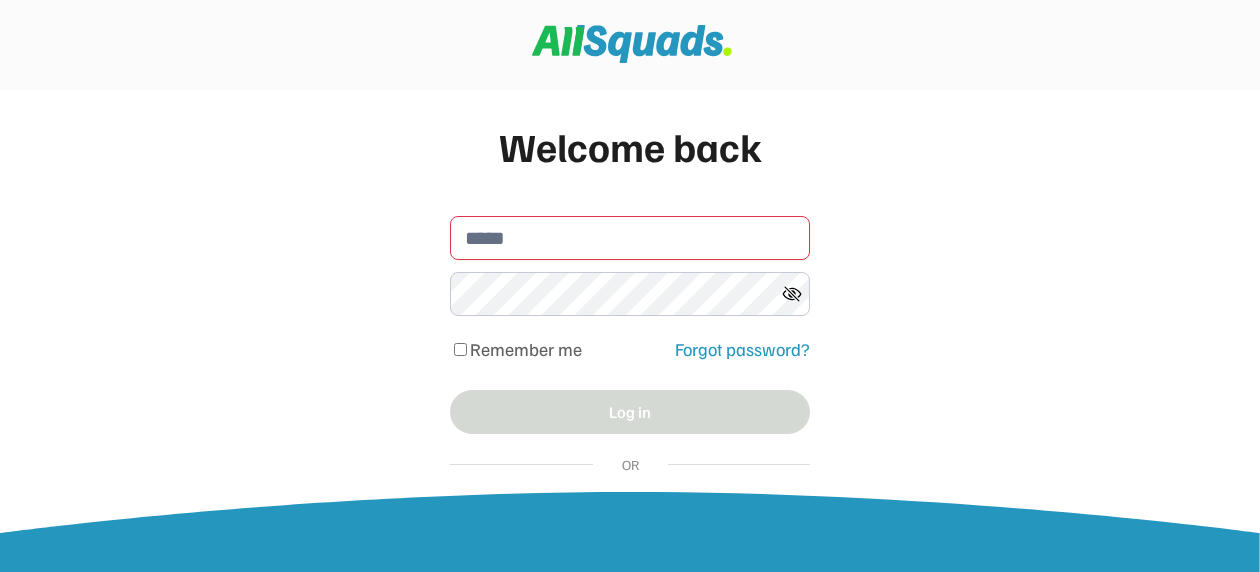 scroll, scrollTop: 19, scrollLeft: 0, axis: vertical 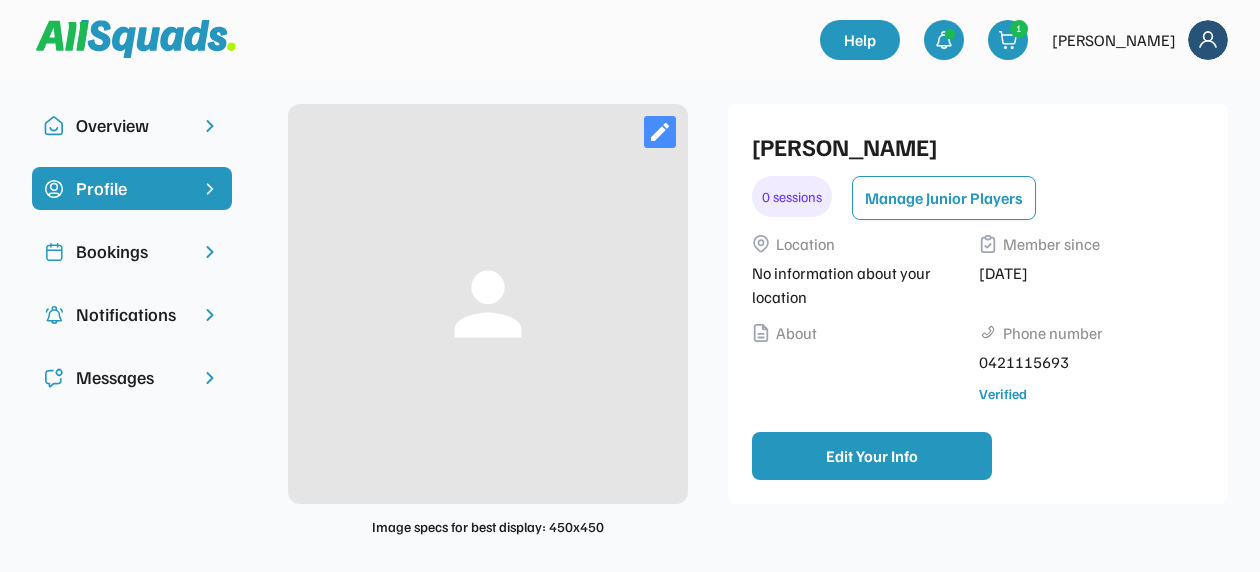 click on "Overview" at bounding box center [132, 125] 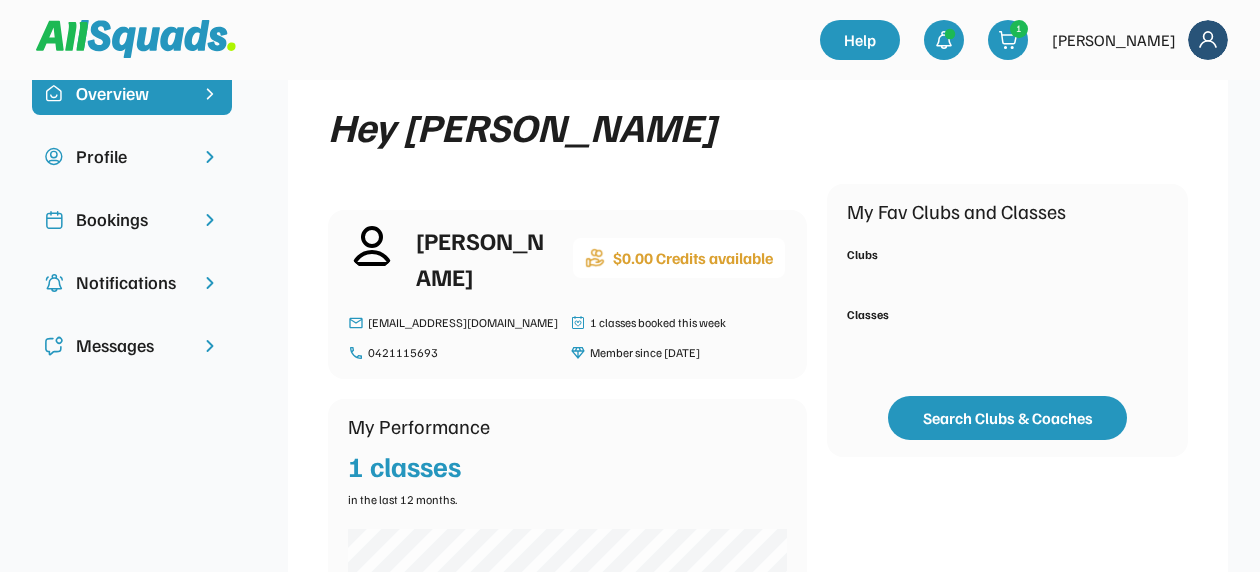 scroll, scrollTop: 9, scrollLeft: 0, axis: vertical 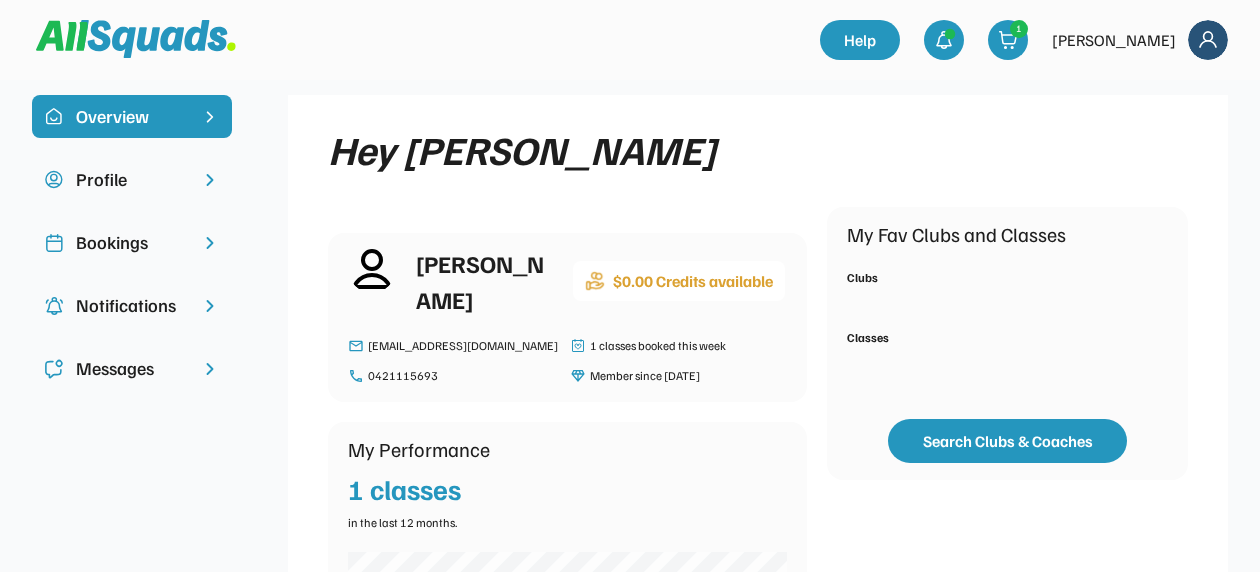 click at bounding box center [210, 243] 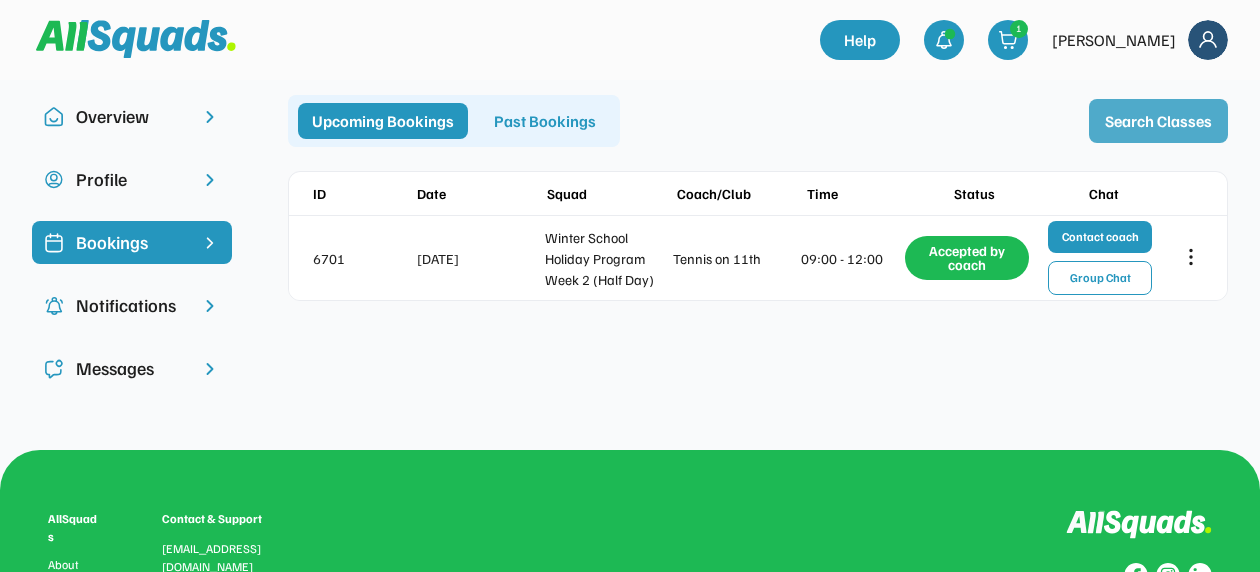 click on "Search Classes" at bounding box center (1158, 121) 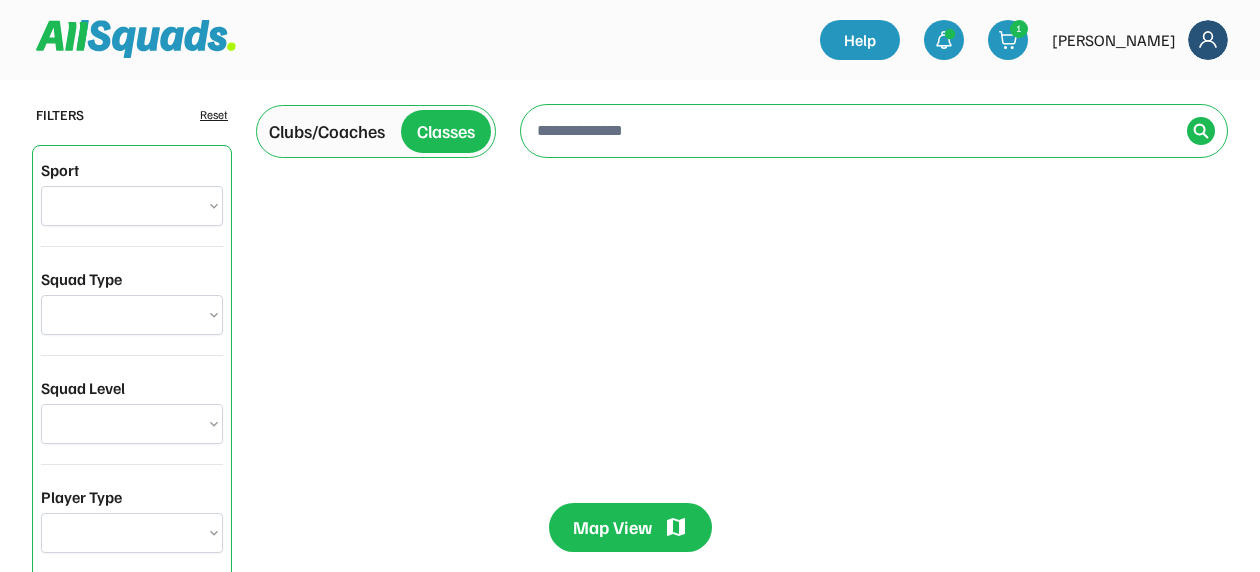 scroll, scrollTop: 0, scrollLeft: 0, axis: both 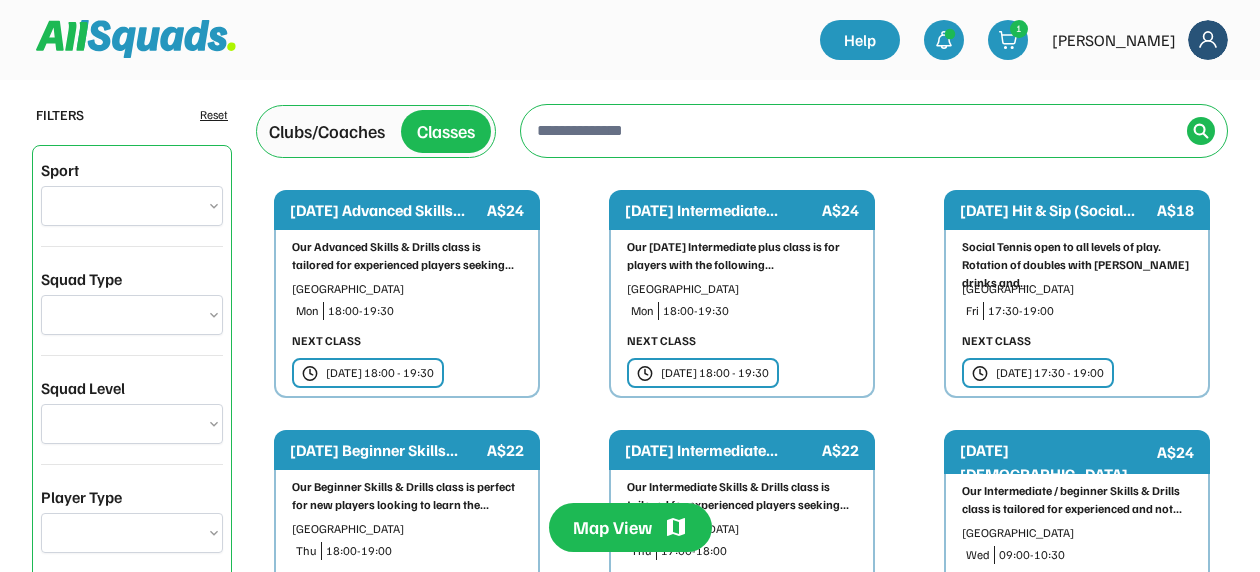 click at bounding box center (856, 130) 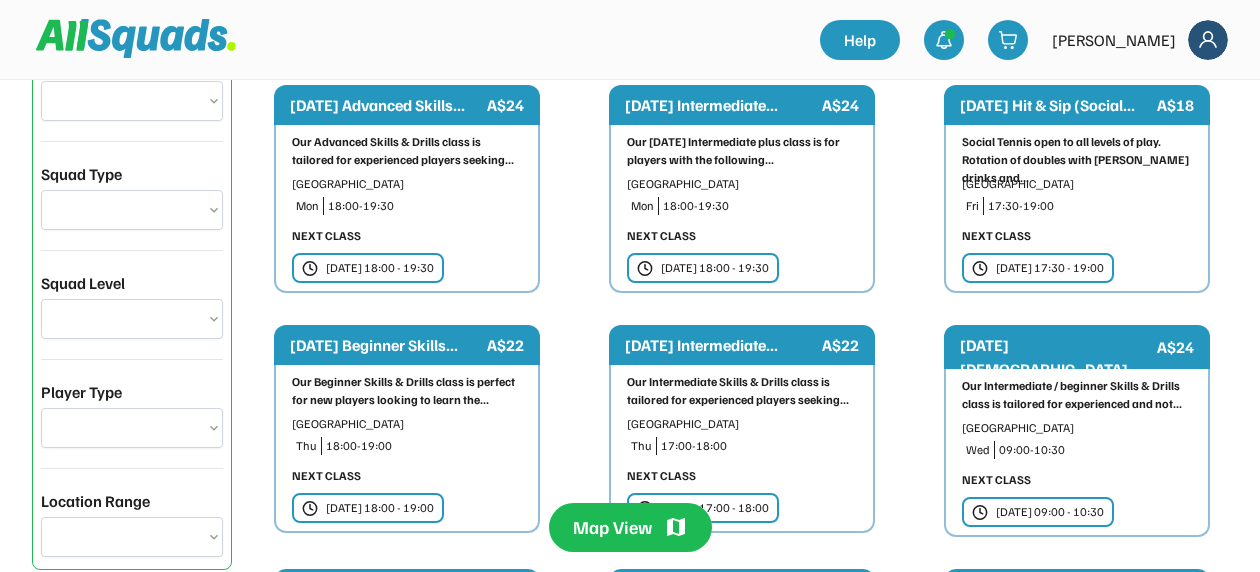 scroll, scrollTop: 0, scrollLeft: 0, axis: both 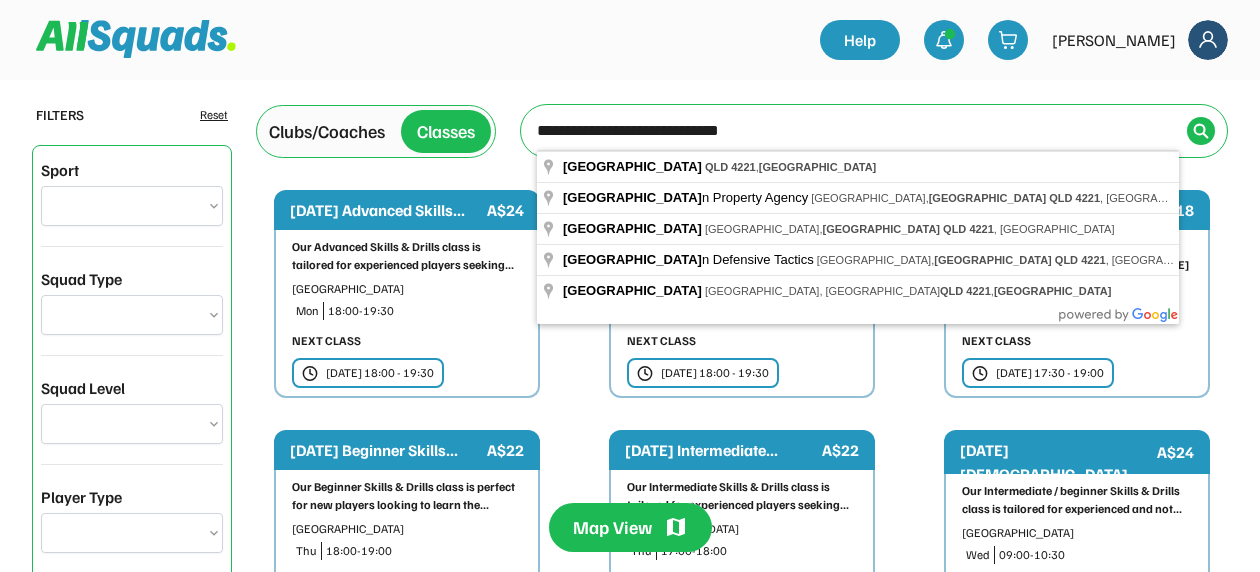drag, startPoint x: 786, startPoint y: 126, endPoint x: 702, endPoint y: 148, distance: 86.833176 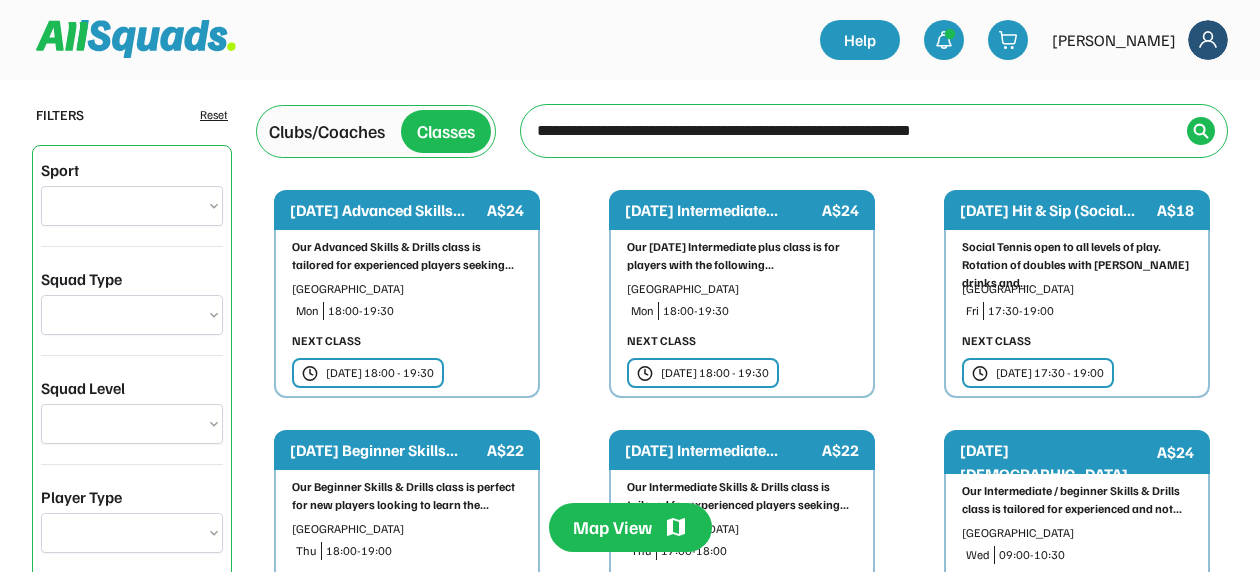 type on "**********" 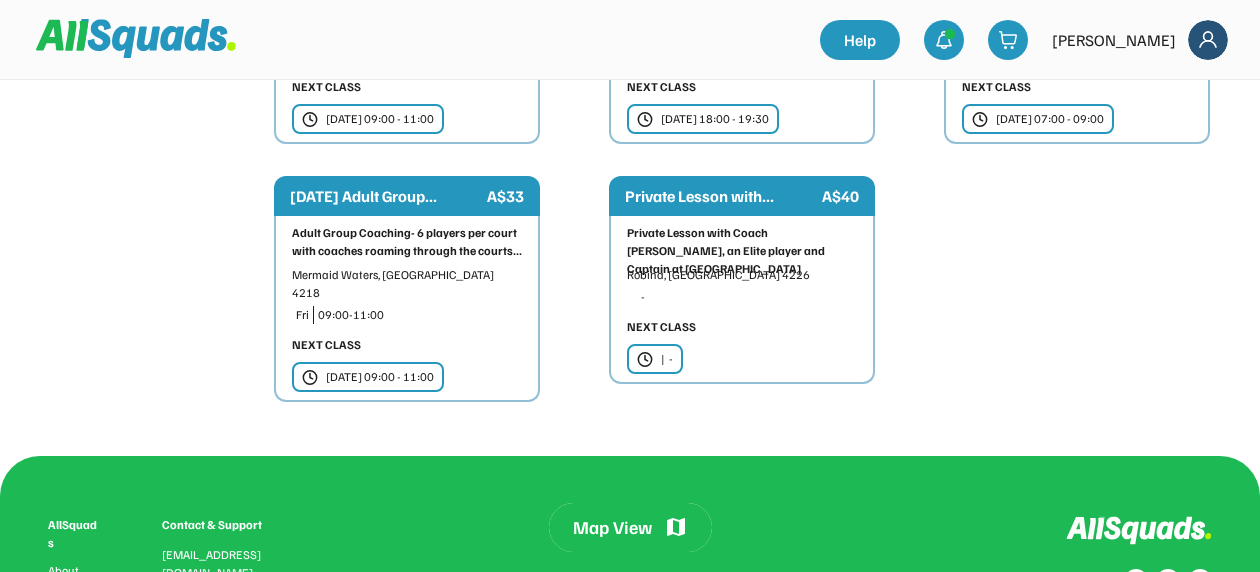 scroll, scrollTop: 4684, scrollLeft: 0, axis: vertical 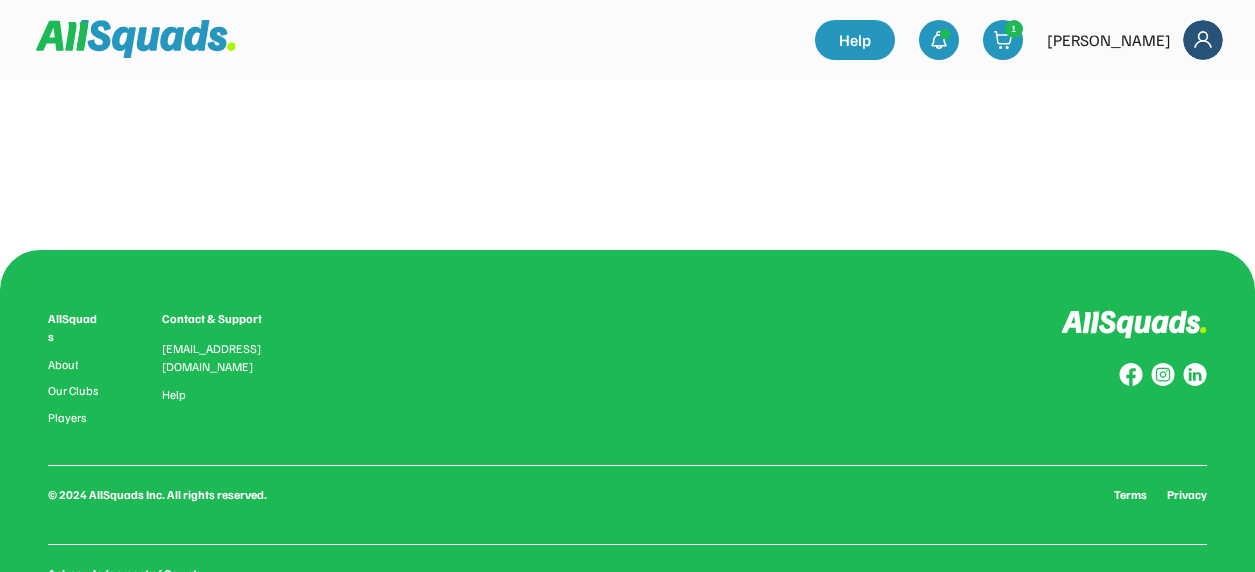 click on "0.0 (0 reviews) Add to favourites Squad Types Offered: Squad/Group Lesson  About this Club Qualifications/Accreditations Upcoming Classes  -   ( Spots left ) Select date for Availability  [DATE] Sun Mon Tue Wed Thu Fri Sat 29 30 1 2 3 4 5 6 7 8 9 10 11 12 13 14 15 16 17 18 19 20 21 22 23 24 25 26 27 28 29 30 31 1 2 3 4 5 6 7 8 9 Class available Classes on selected date  -  ( Spots left )" at bounding box center (627, 160) 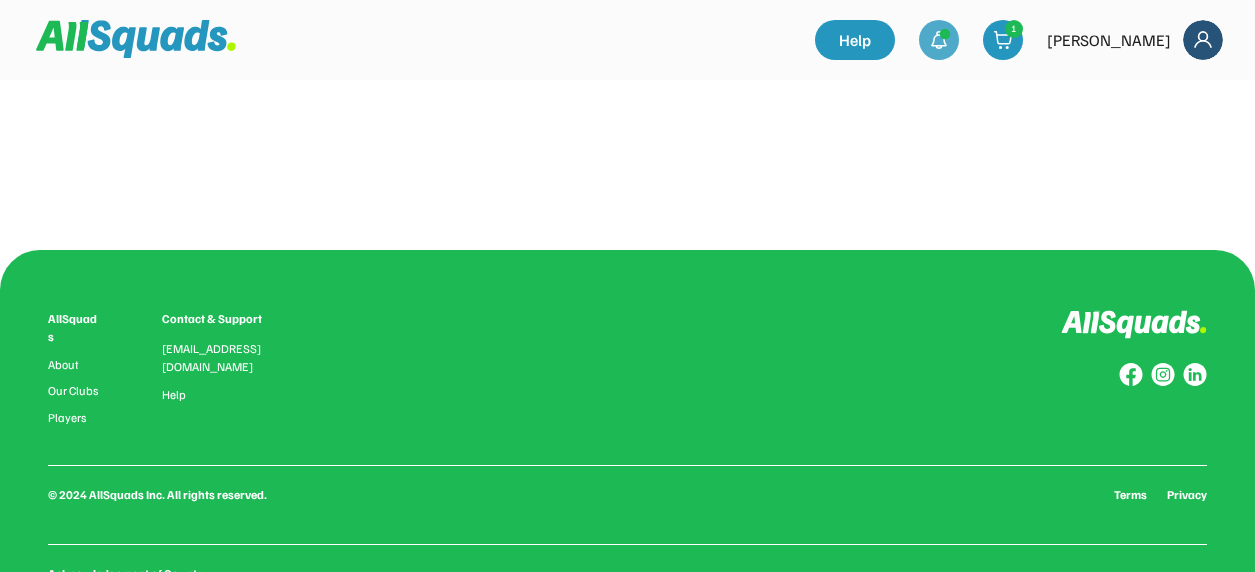 click at bounding box center (939, 40) 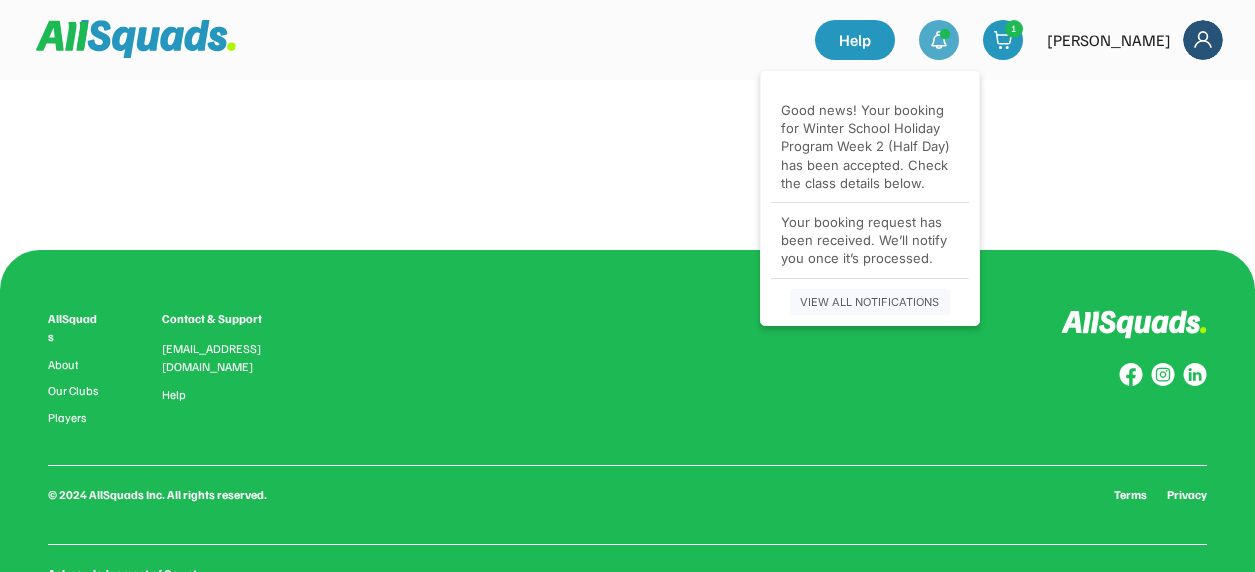 click on "0.0 (0 reviews) Add to favourites Squad Types Offered: Squad/Group Lesson  About this Club Qualifications/Accreditations Upcoming Classes  -   ( Spots left ) Select date for Availability  [DATE] Sun Mon Tue Wed Thu Fri Sat 29 30 1 2 3 4 5 6 7 8 9 10 11 12 13 14 15 16 17 18 19 20 21 22 23 24 25 26 27 28 29 30 31 1 2 3 4 5 6 7 8 9 Class available Classes on selected date  -  ( Spots left )" 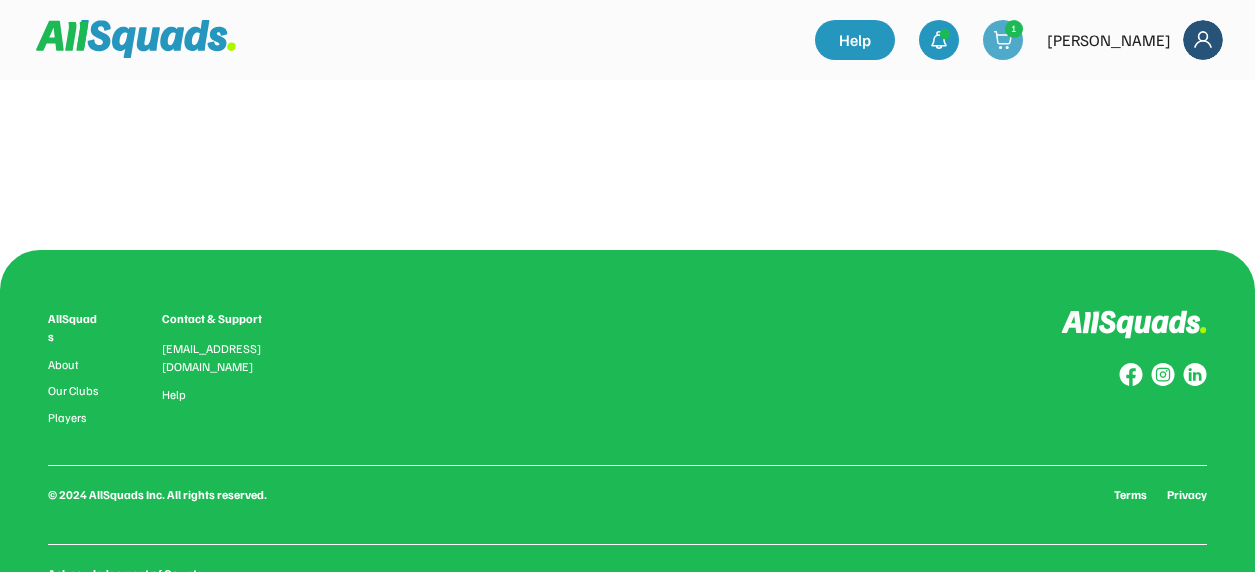 click at bounding box center (1003, 40) 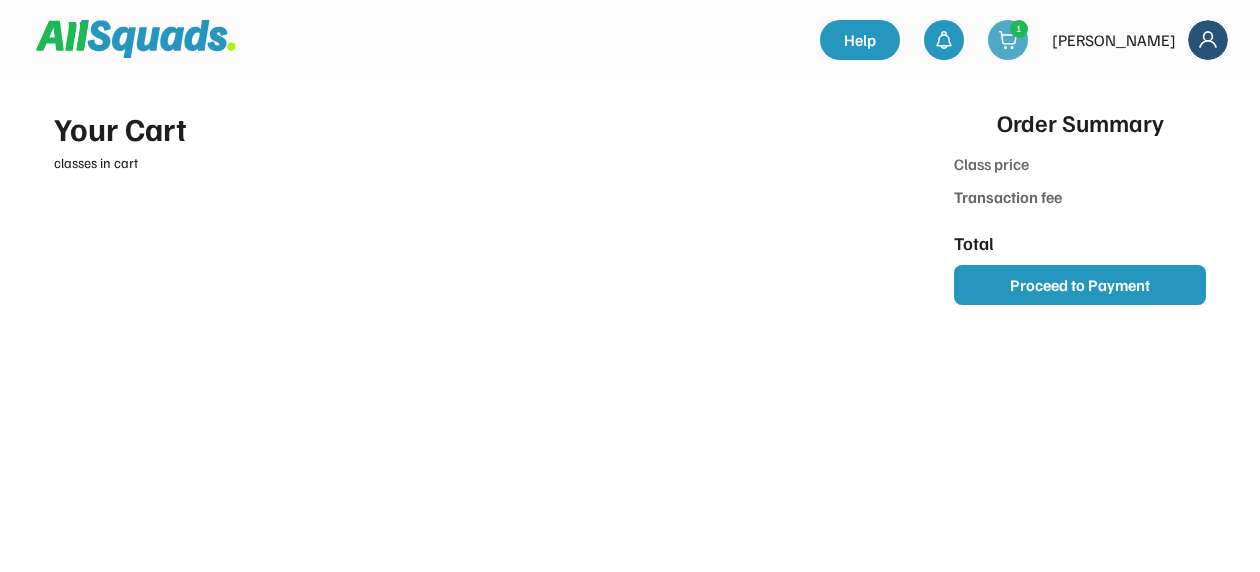 scroll, scrollTop: 0, scrollLeft: 0, axis: both 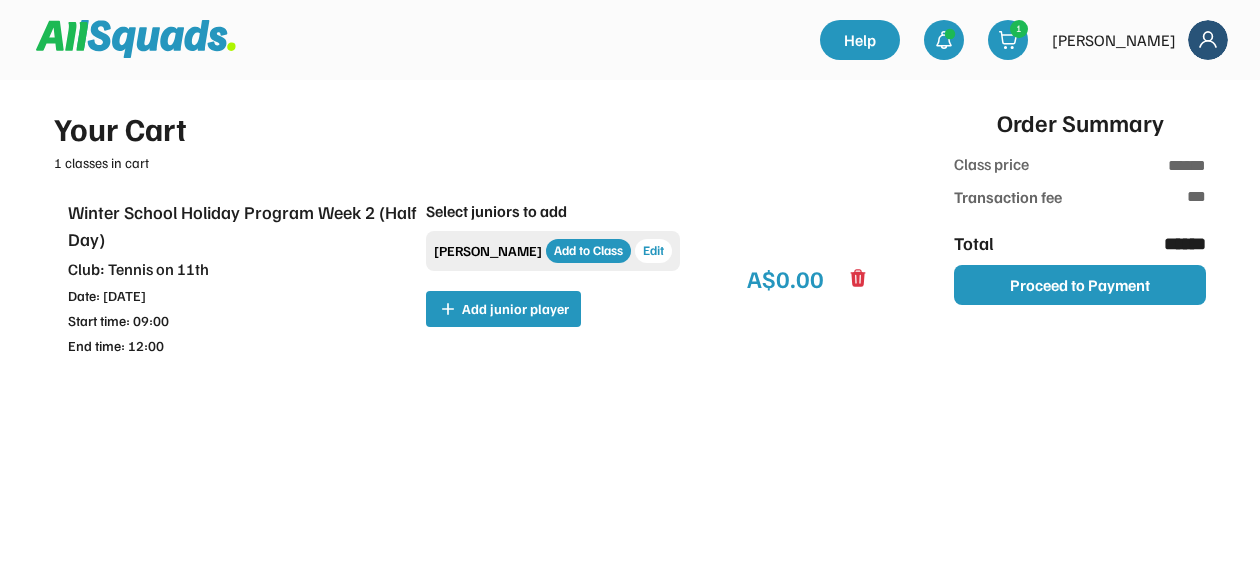 click 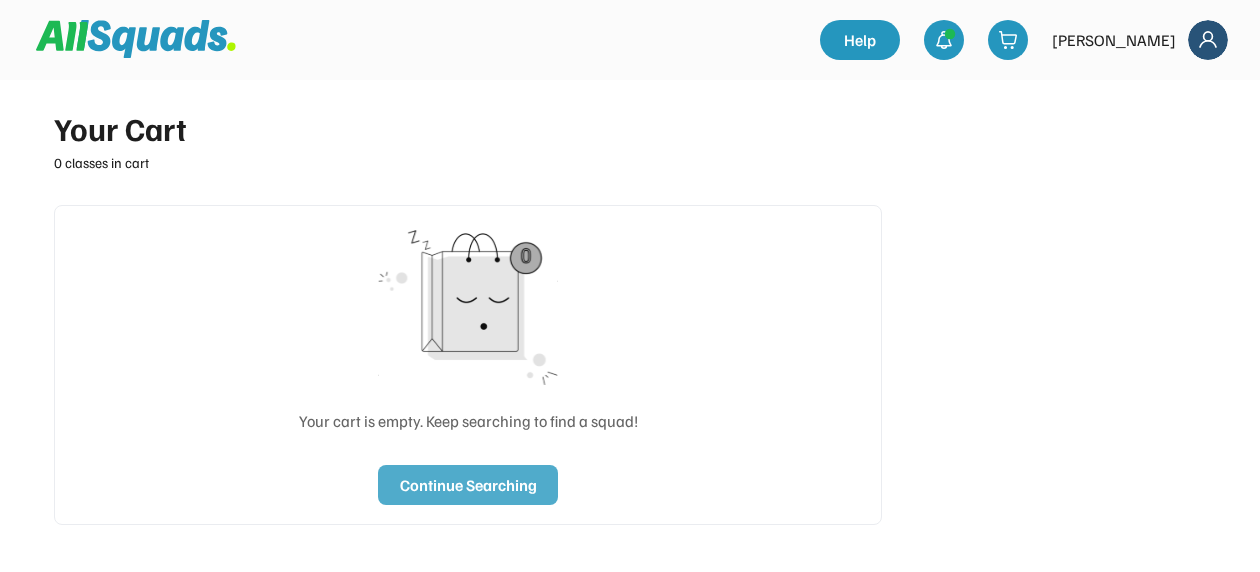 click on "Continue Searching" at bounding box center (468, 485) 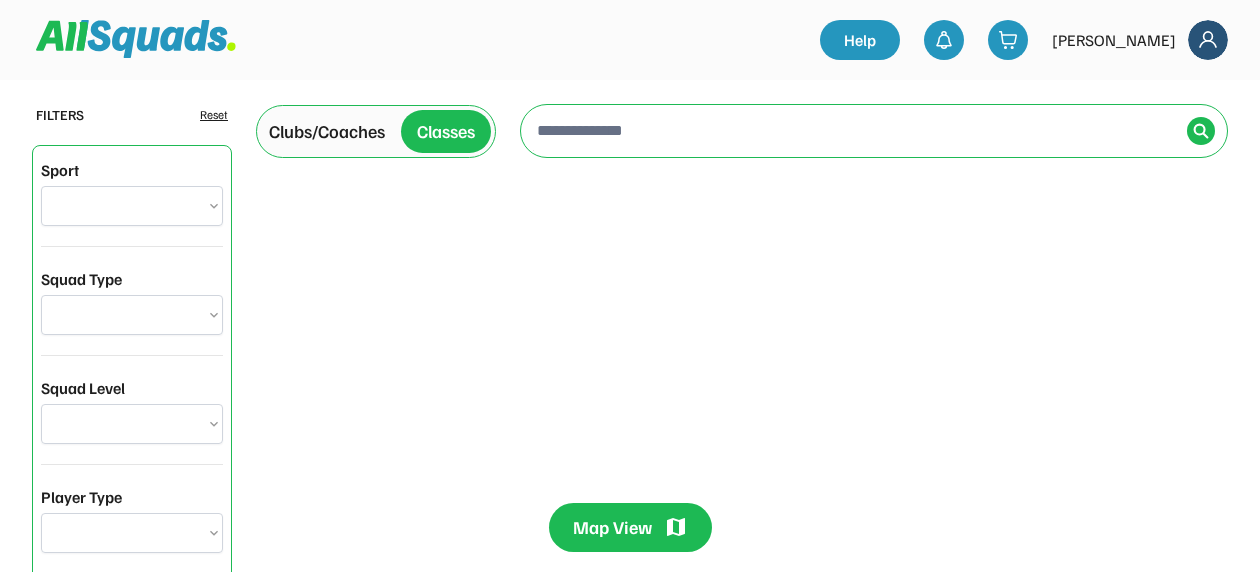 scroll, scrollTop: 0, scrollLeft: 0, axis: both 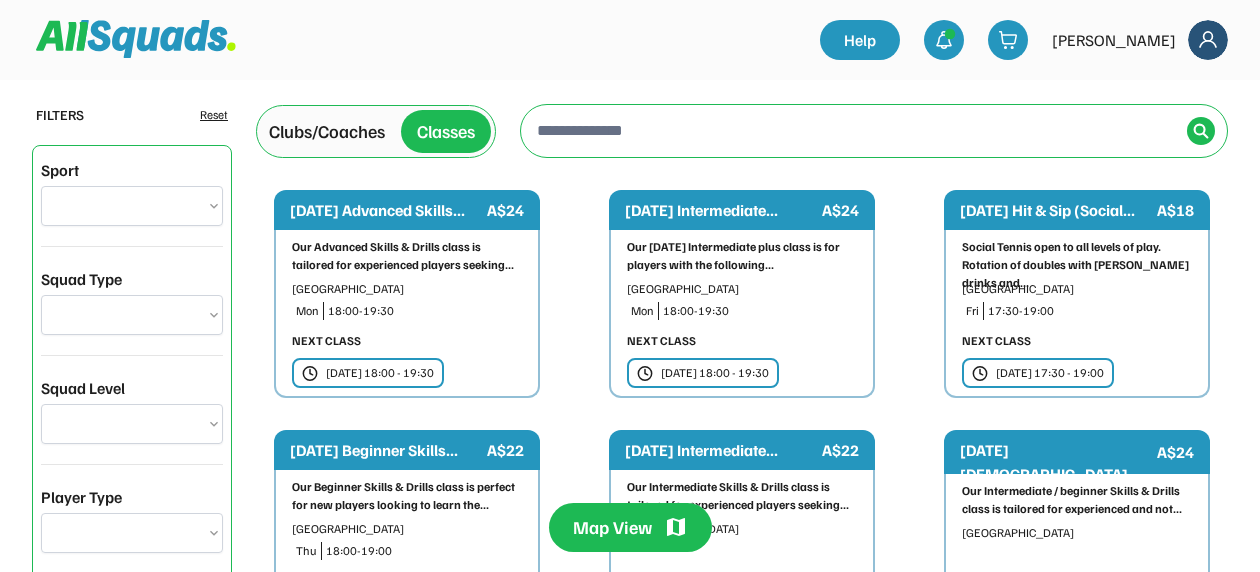 click on "**********" at bounding box center (132, 206) 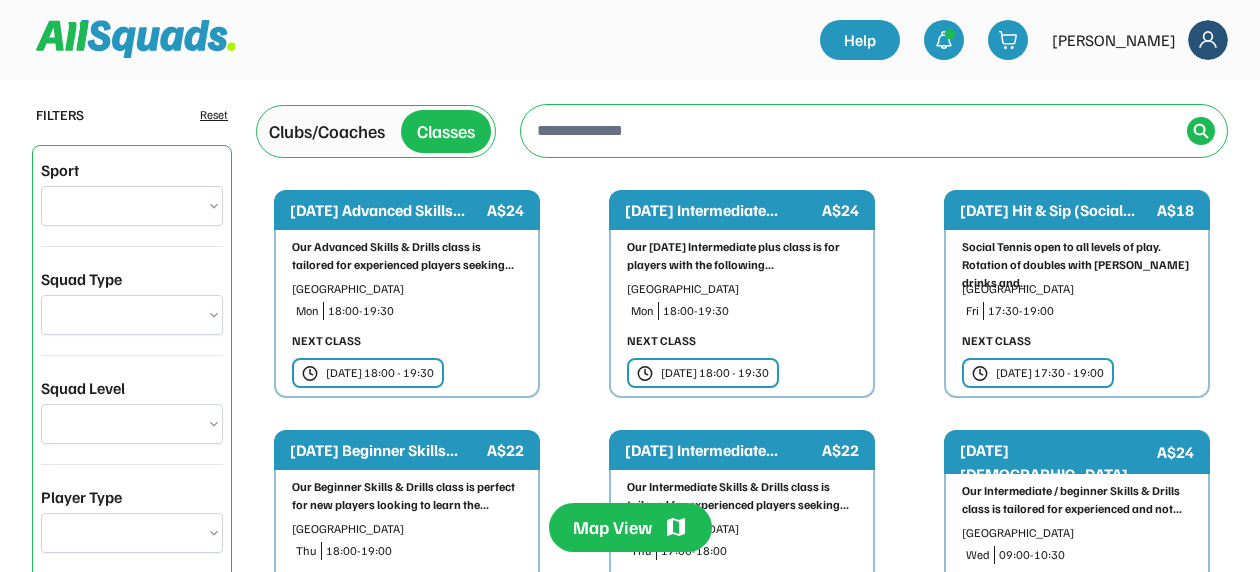 select on "**********" 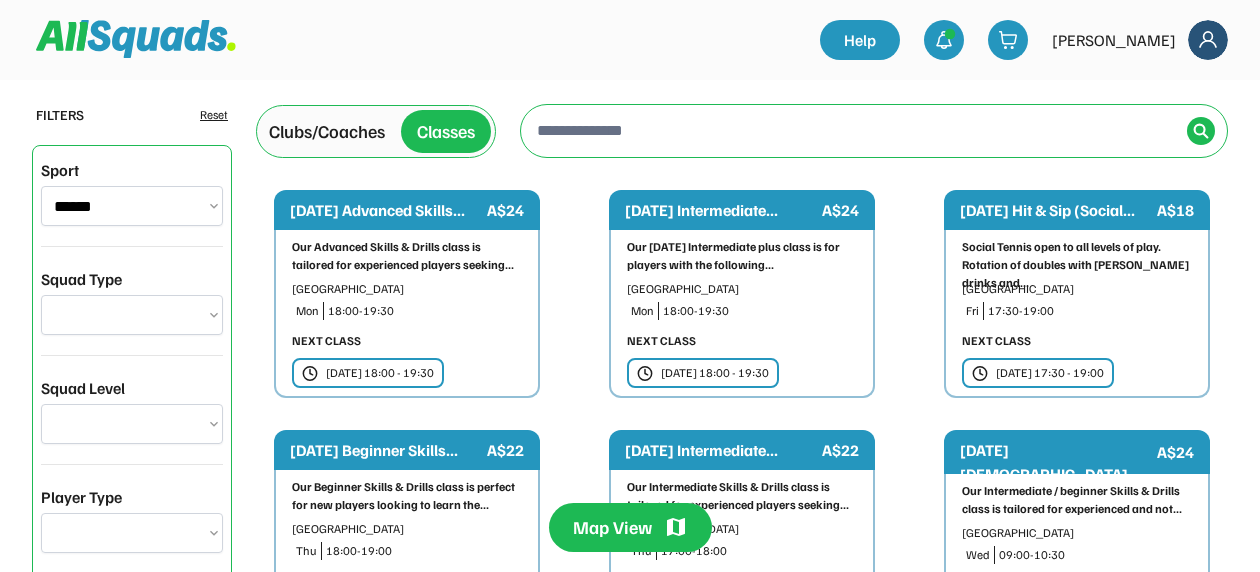 click on "**********" at bounding box center [132, 315] 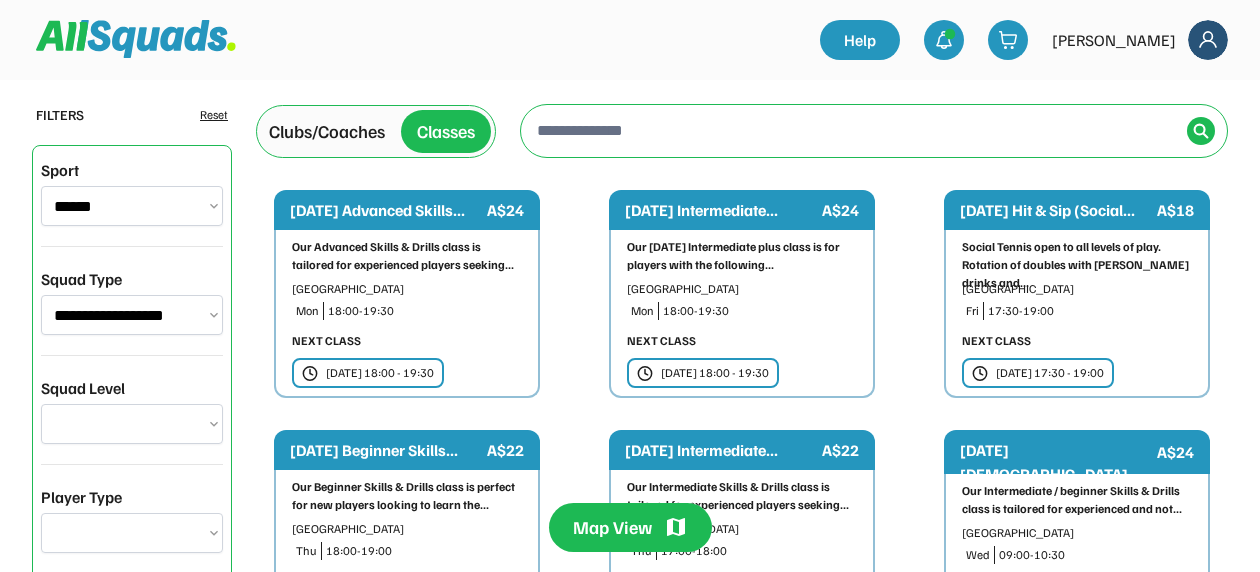 click on "**********" at bounding box center (132, 424) 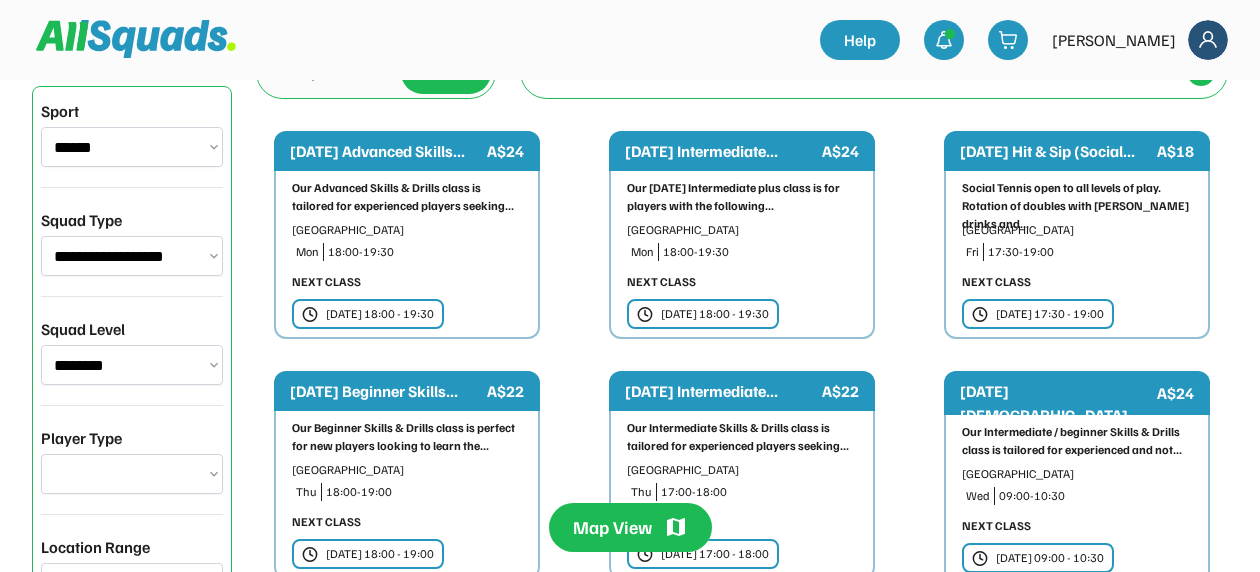 scroll, scrollTop: 74, scrollLeft: 0, axis: vertical 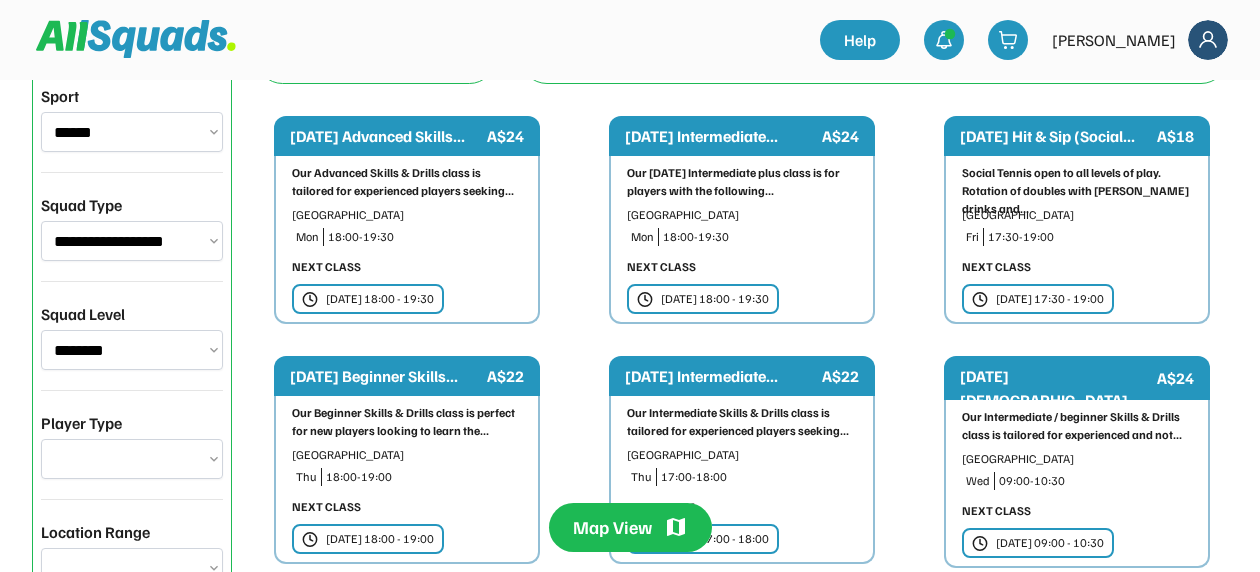 click on "**********" at bounding box center [132, 459] 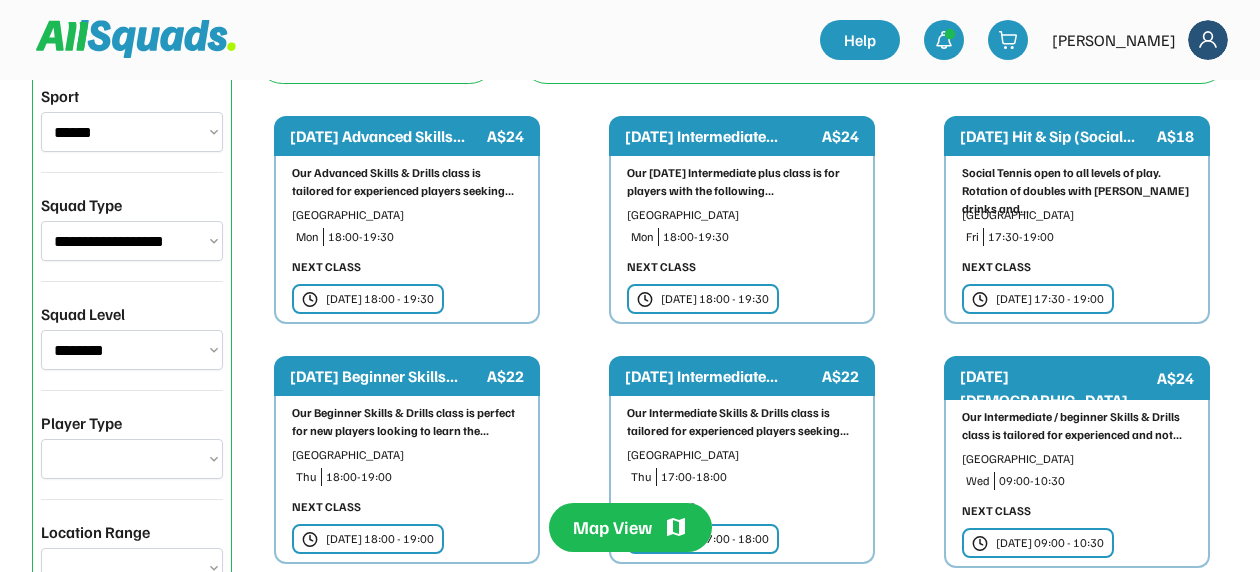 select on "******" 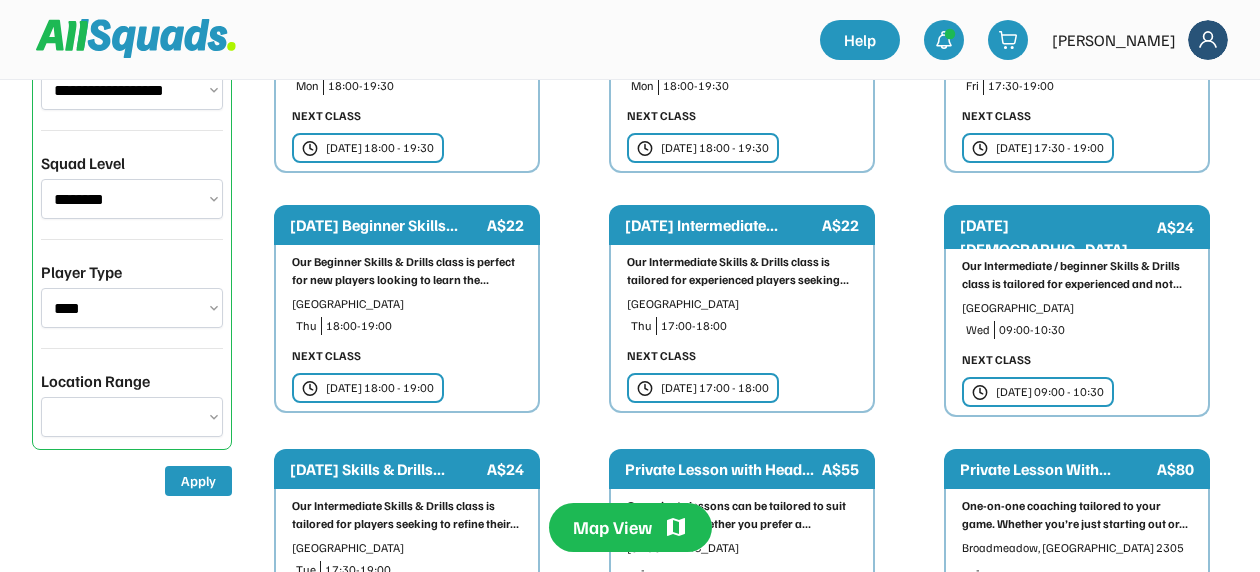 scroll, scrollTop: 246, scrollLeft: 0, axis: vertical 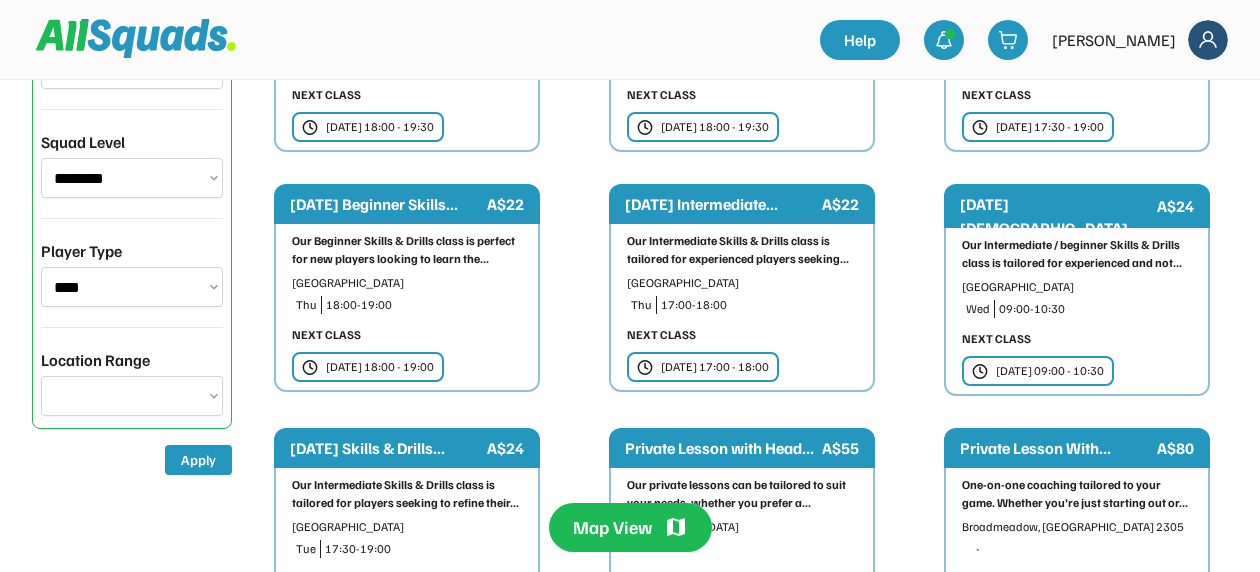click on "*** *** **** **** **** *****" at bounding box center (132, 396) 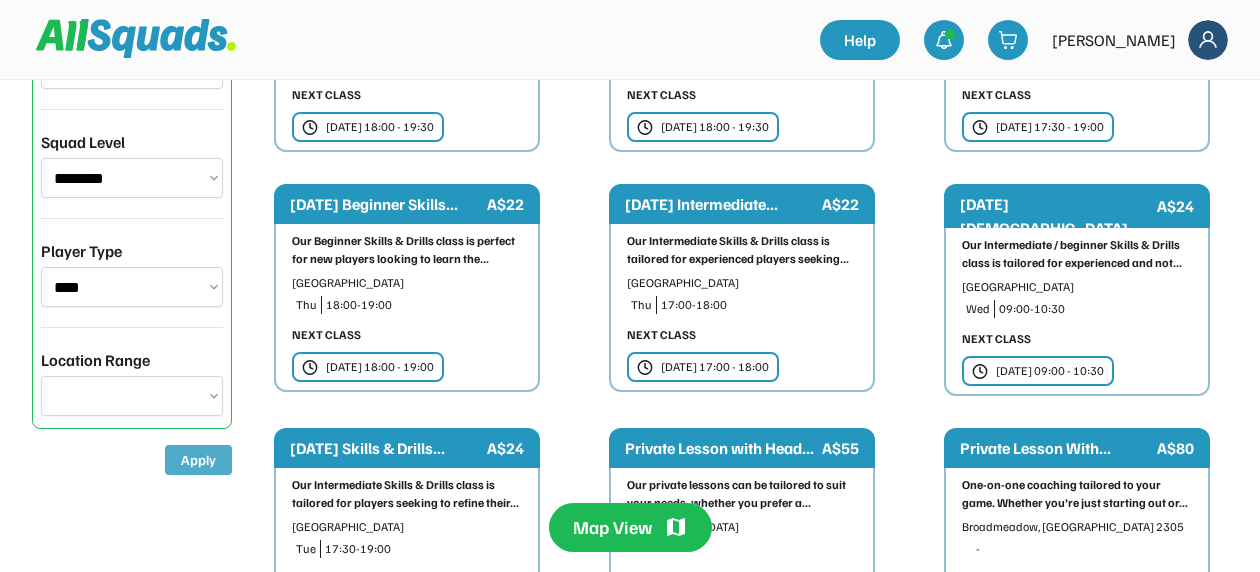 click on "Apply" at bounding box center (198, 460) 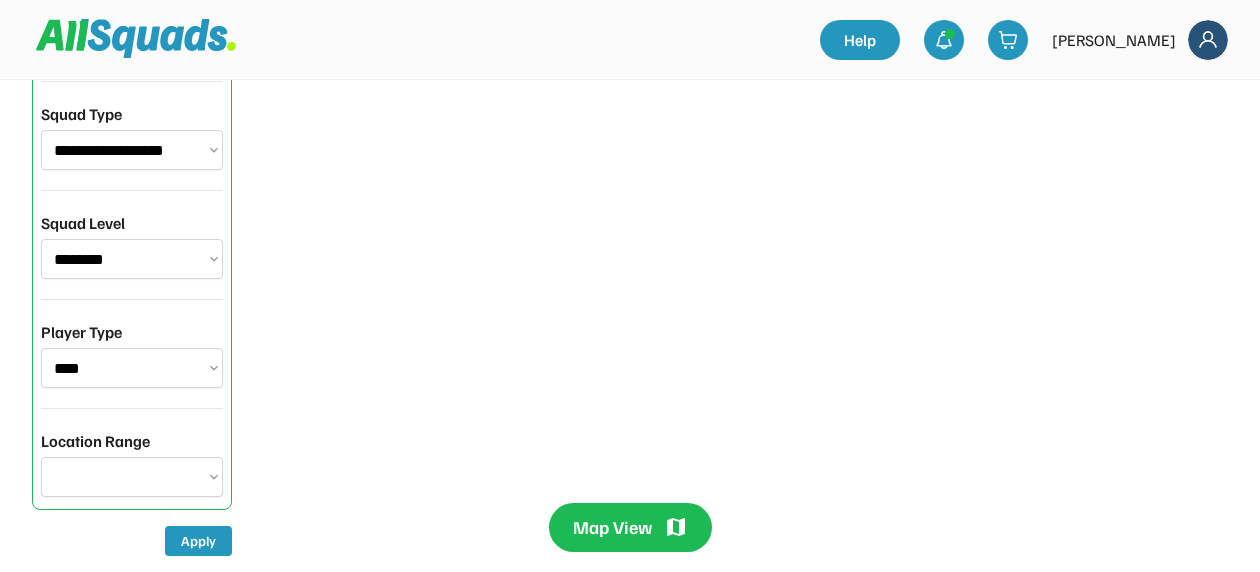 scroll, scrollTop: 0, scrollLeft: 0, axis: both 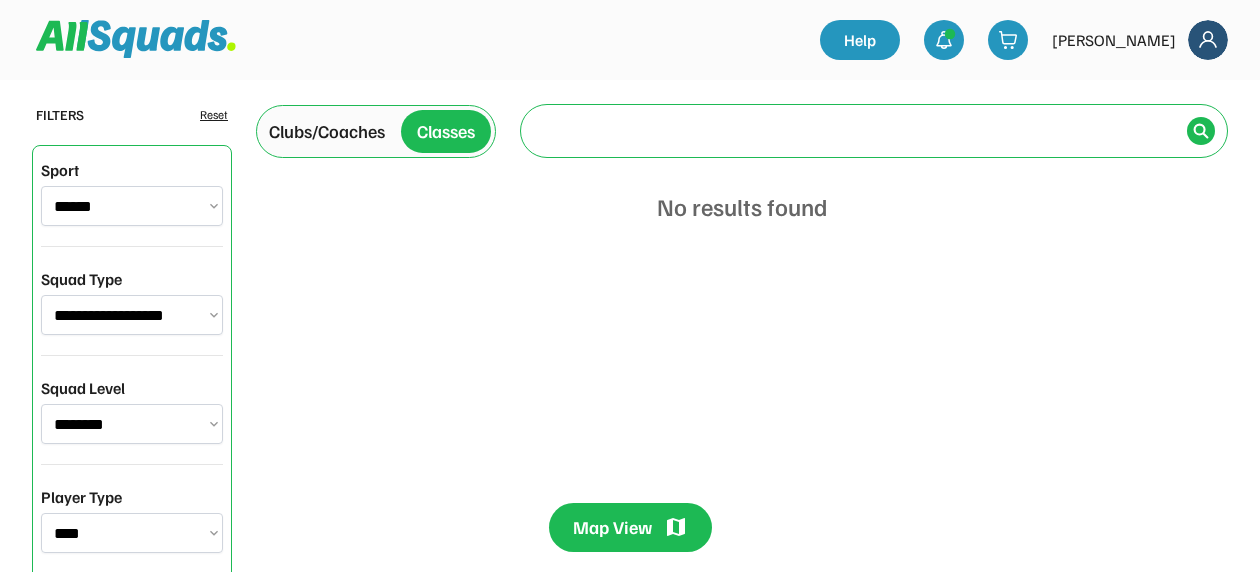 click at bounding box center (856, 130) 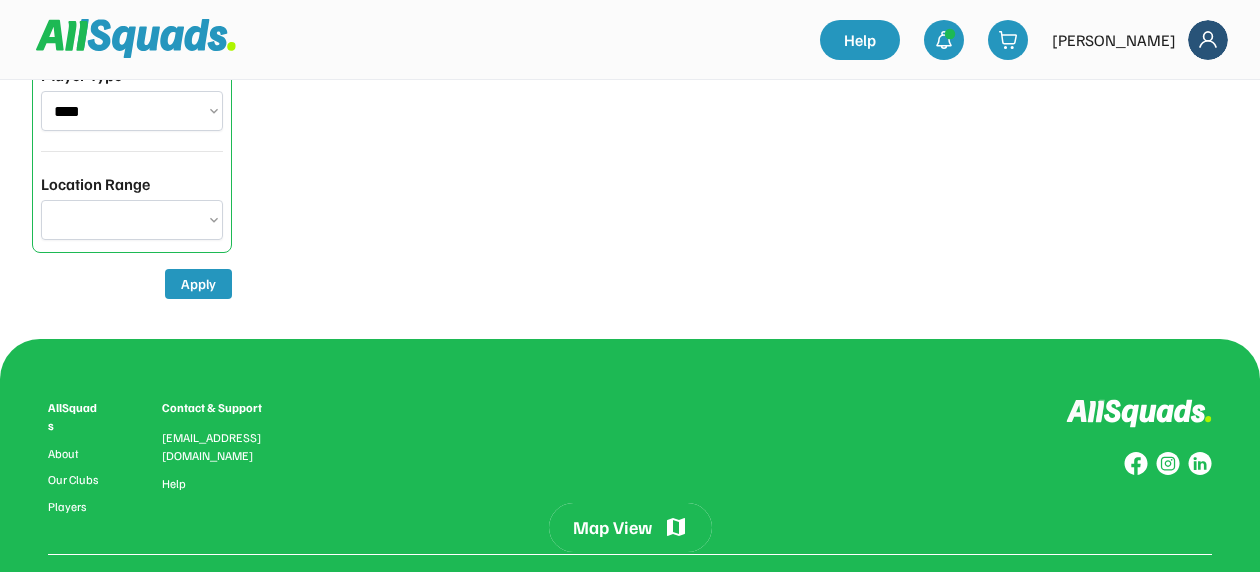 scroll, scrollTop: 425, scrollLeft: 0, axis: vertical 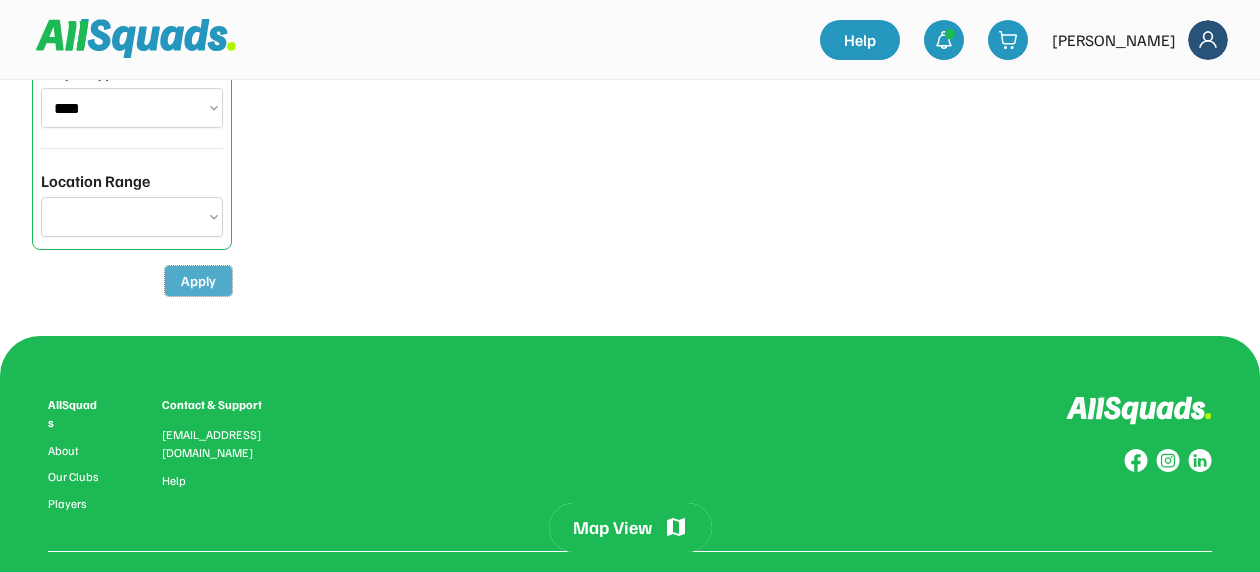 click on "Apply" at bounding box center (198, 281) 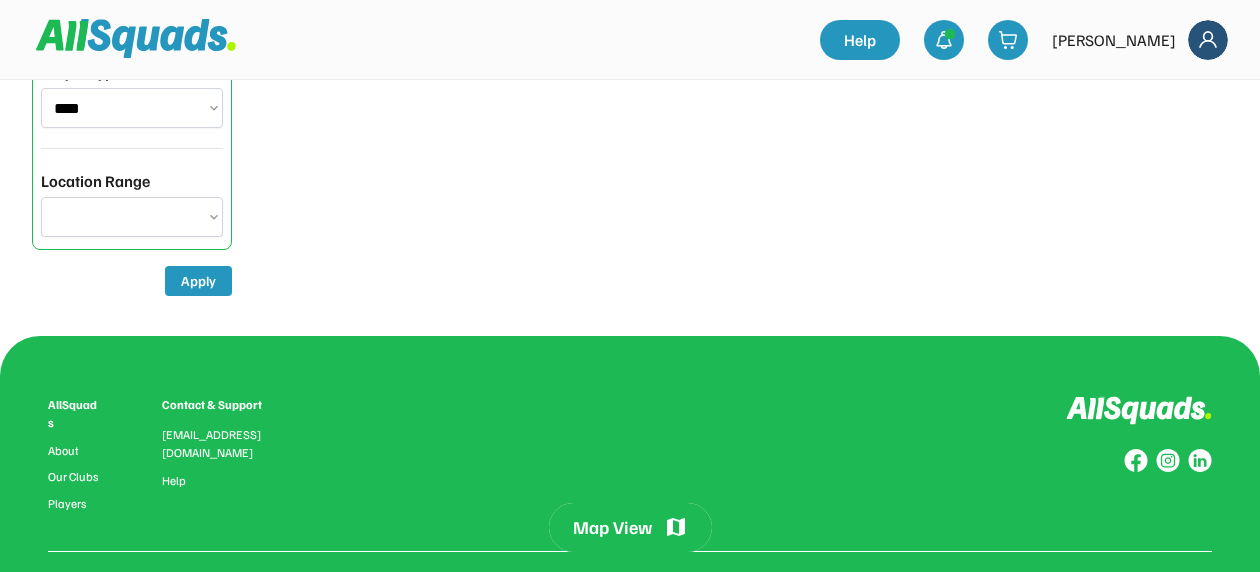 scroll, scrollTop: 0, scrollLeft: 0, axis: both 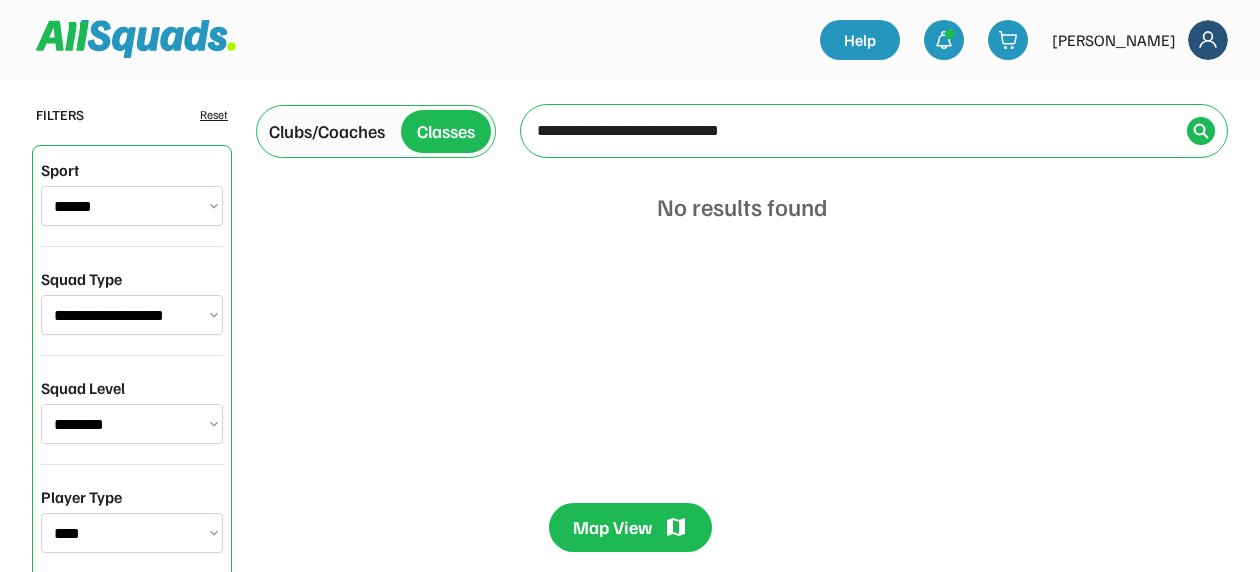 click at bounding box center [856, 130] 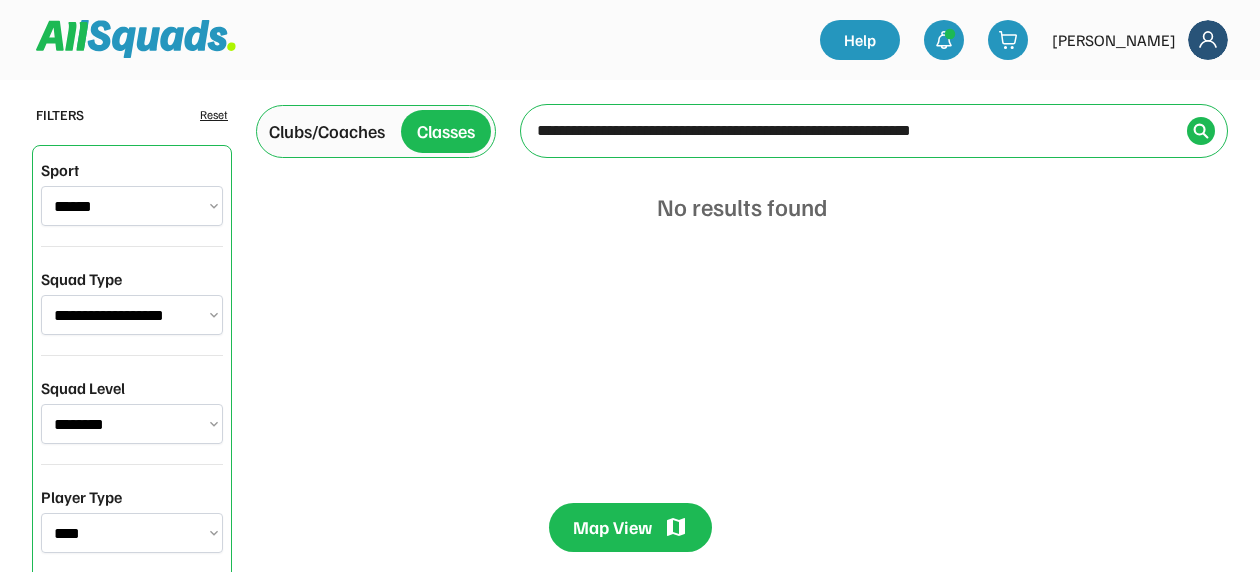 type on "**********" 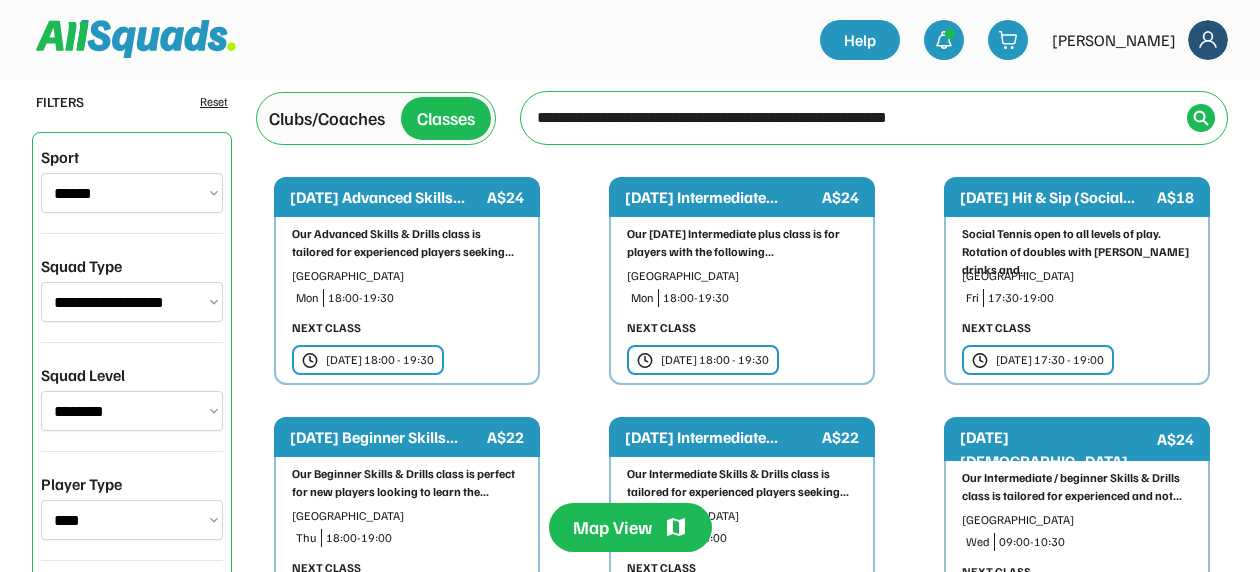 scroll, scrollTop: 0, scrollLeft: 0, axis: both 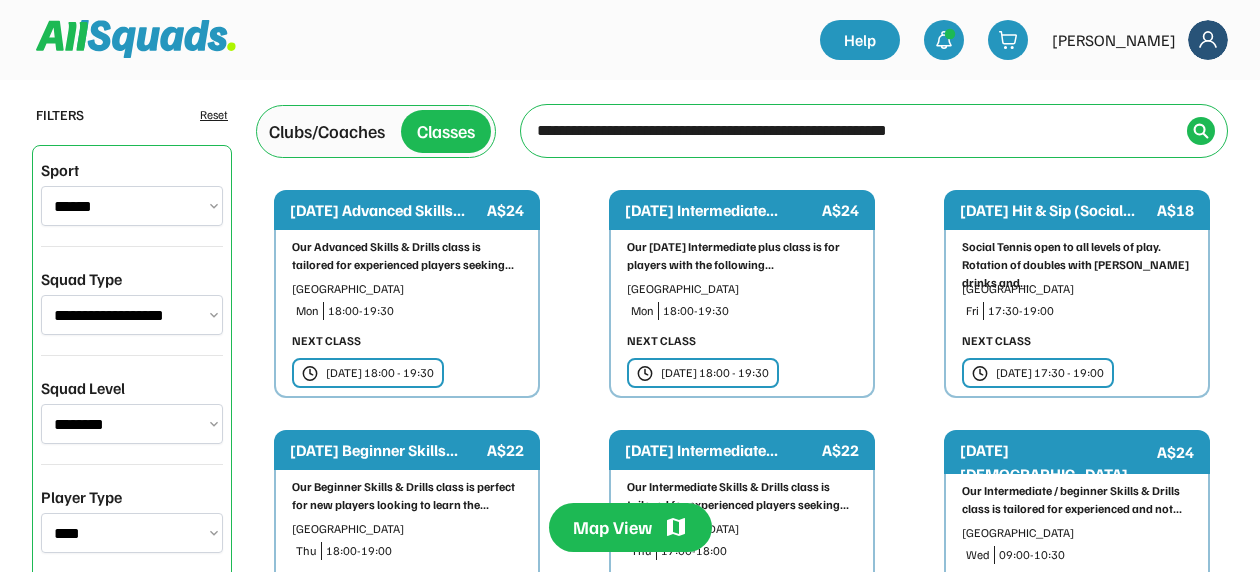 click on "Classes" at bounding box center [446, 131] 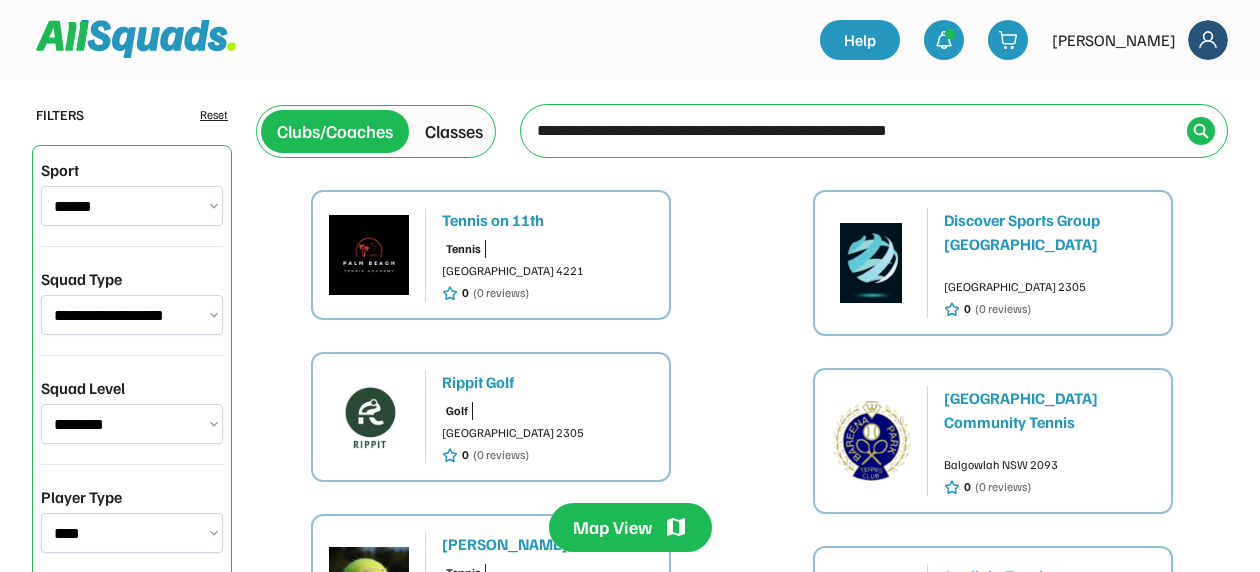 click on "Tennis on 11th  Tennis Palm Beach QLD 4221 0 (0 reviews)" at bounding box center [547, 255] 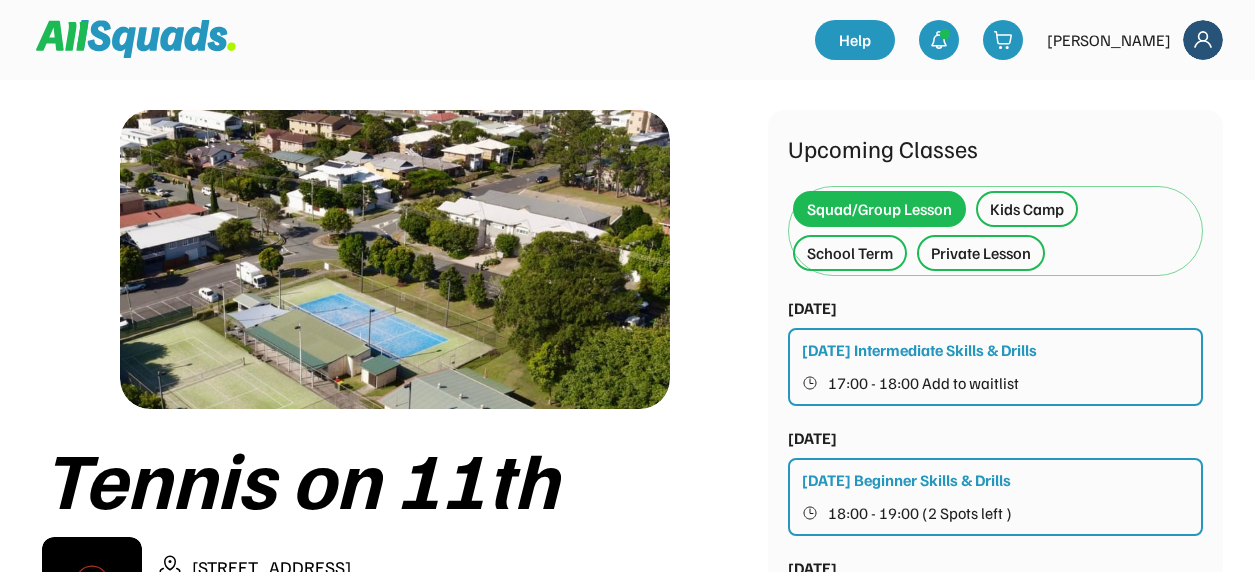 scroll, scrollTop: 17, scrollLeft: 0, axis: vertical 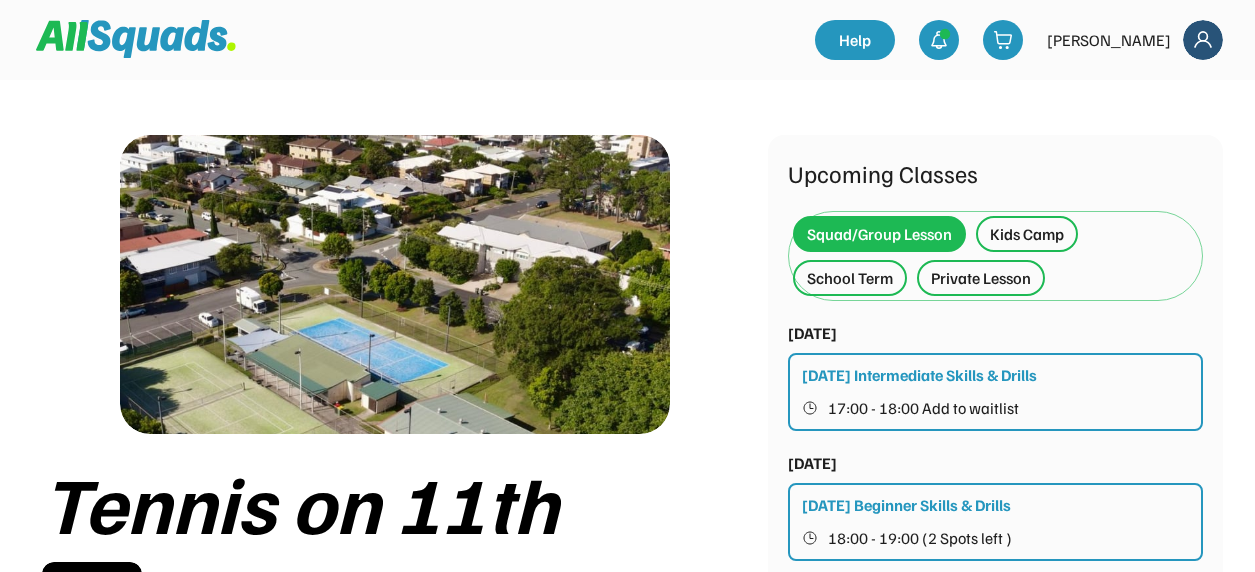 click on "School Term" at bounding box center (850, 278) 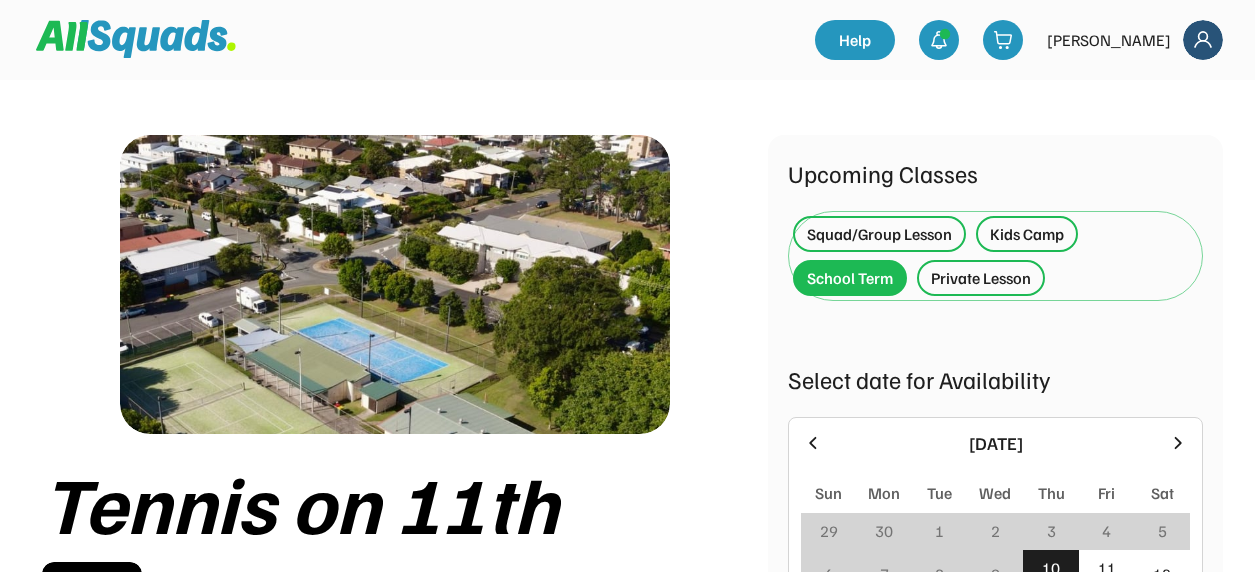 click on "School Term" at bounding box center [850, 278] 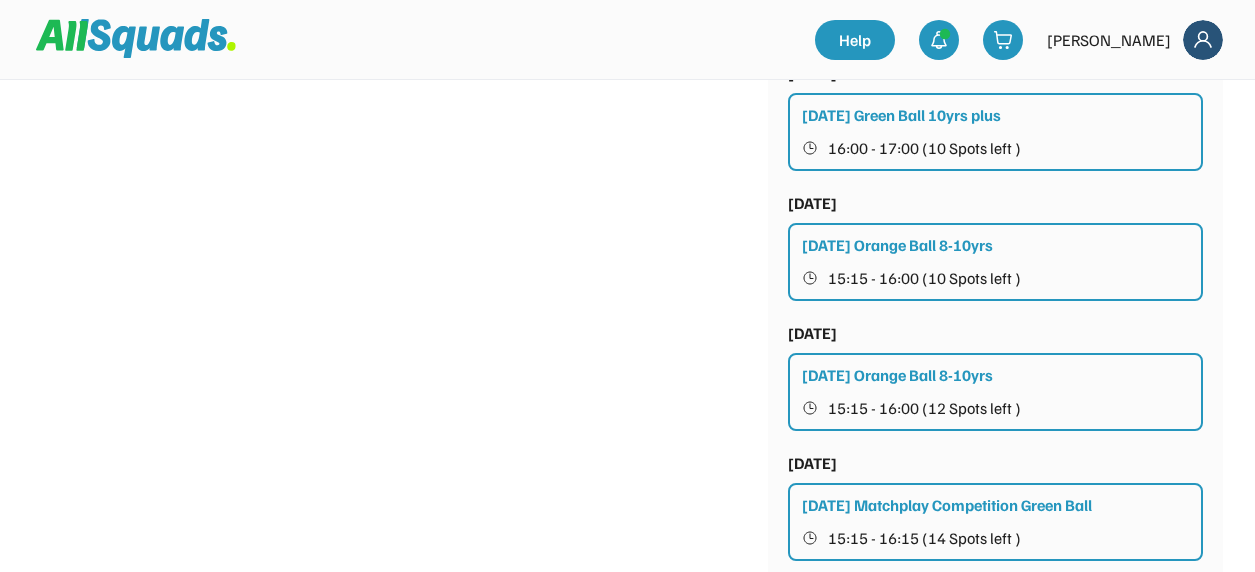 scroll, scrollTop: 2489, scrollLeft: 0, axis: vertical 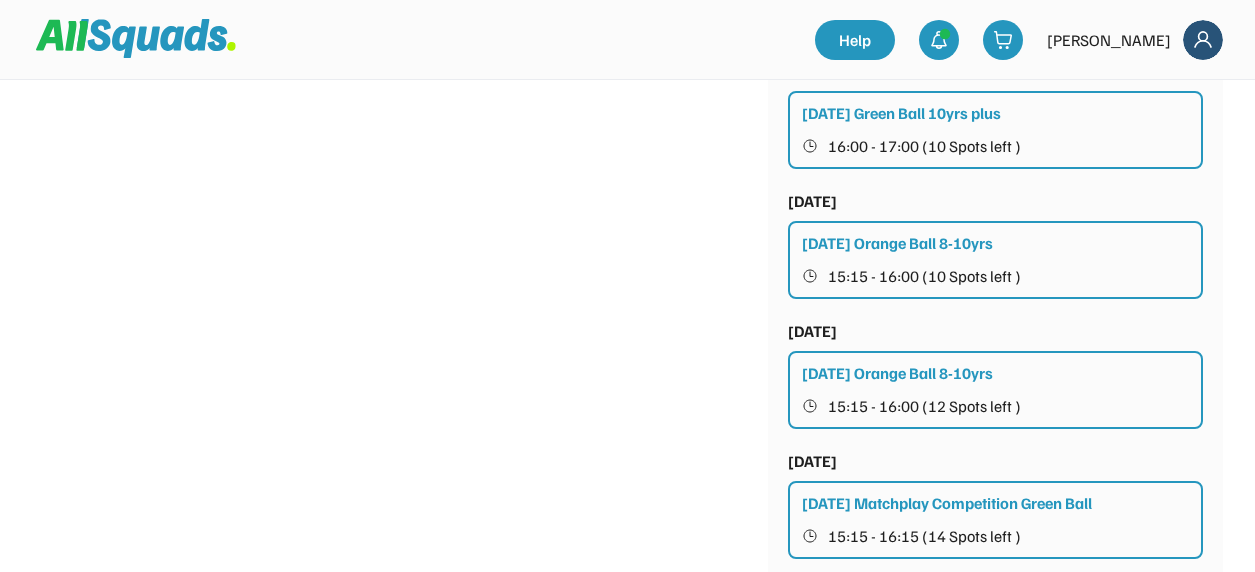 click on "[DATE] Orange Ball 8-10yrs" at bounding box center [897, 243] 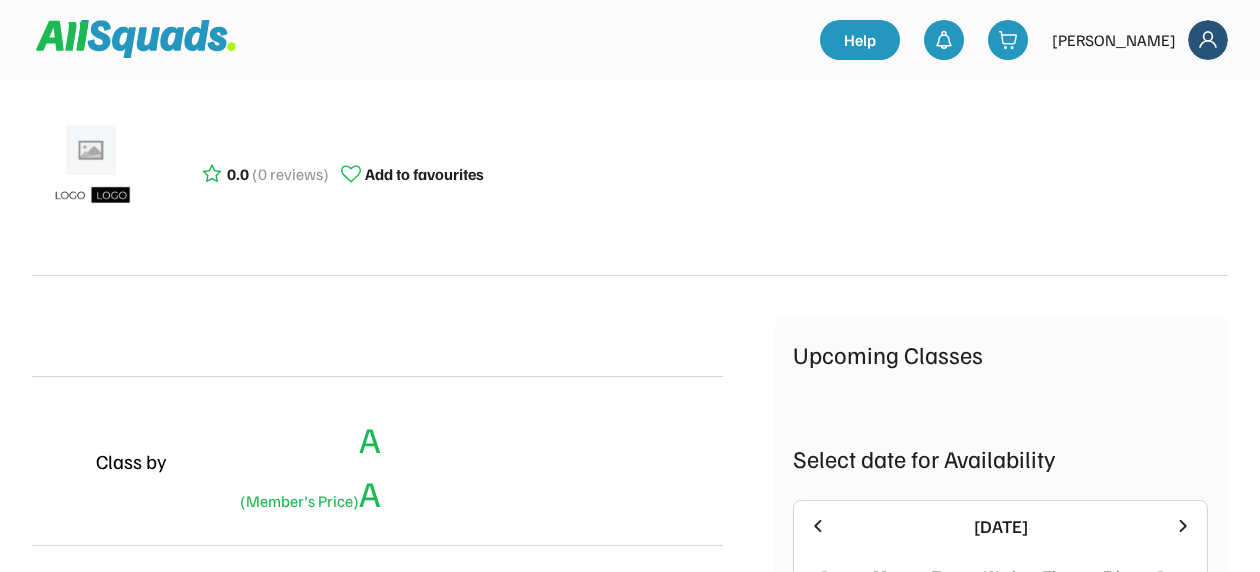 scroll, scrollTop: 0, scrollLeft: 0, axis: both 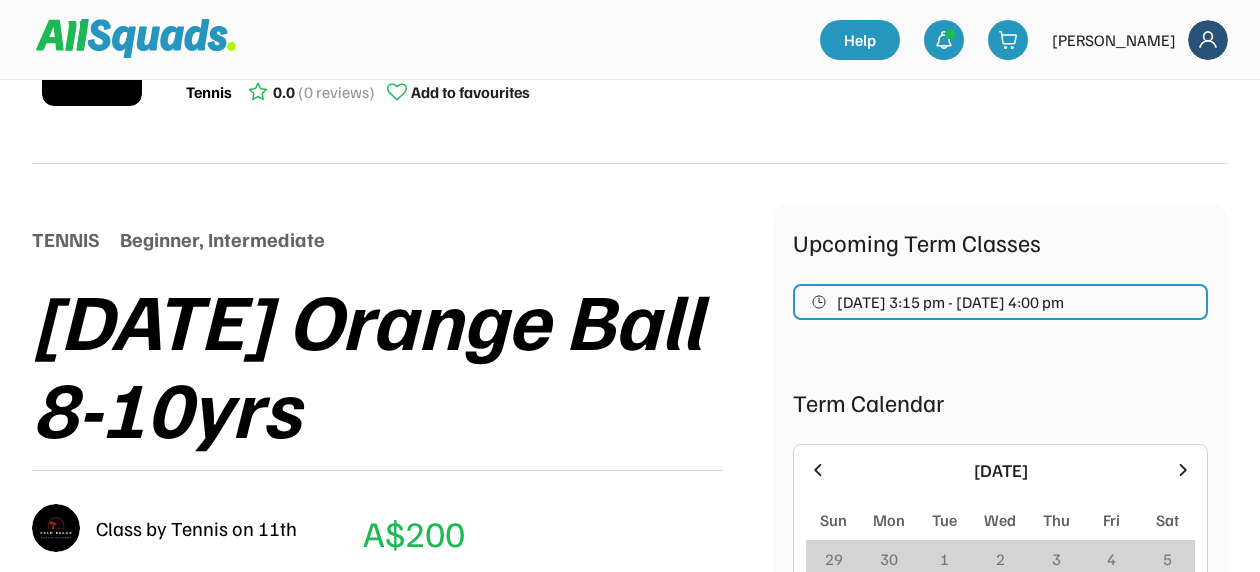 click on "[DATE] 3:15 pm - [DATE] 4:00 pm" at bounding box center [950, 302] 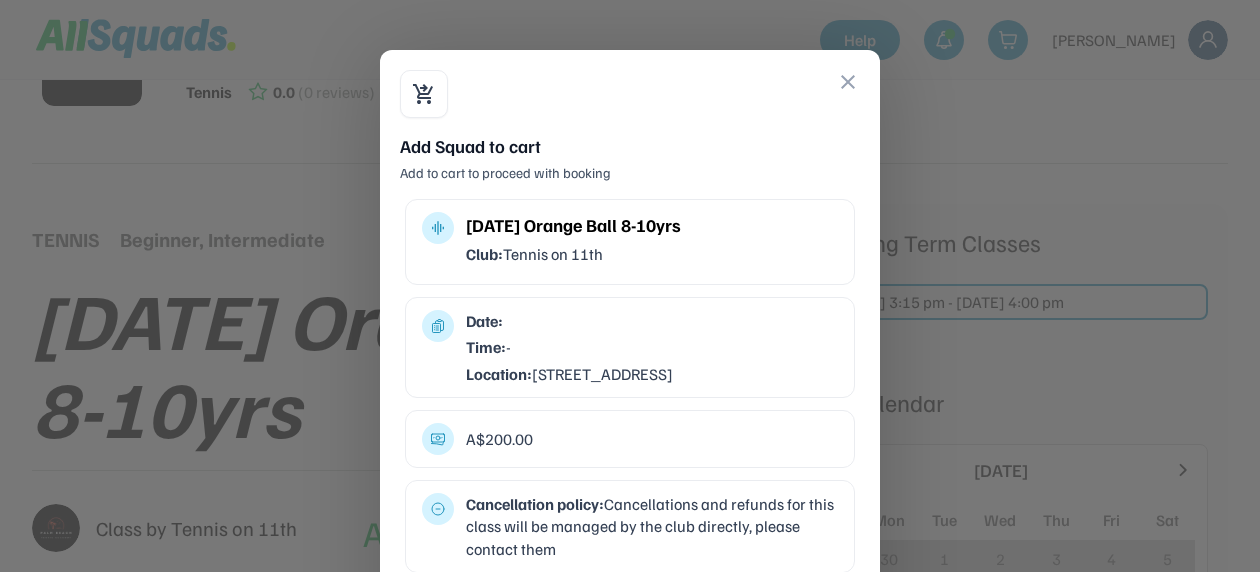 click on "close" at bounding box center (848, 82) 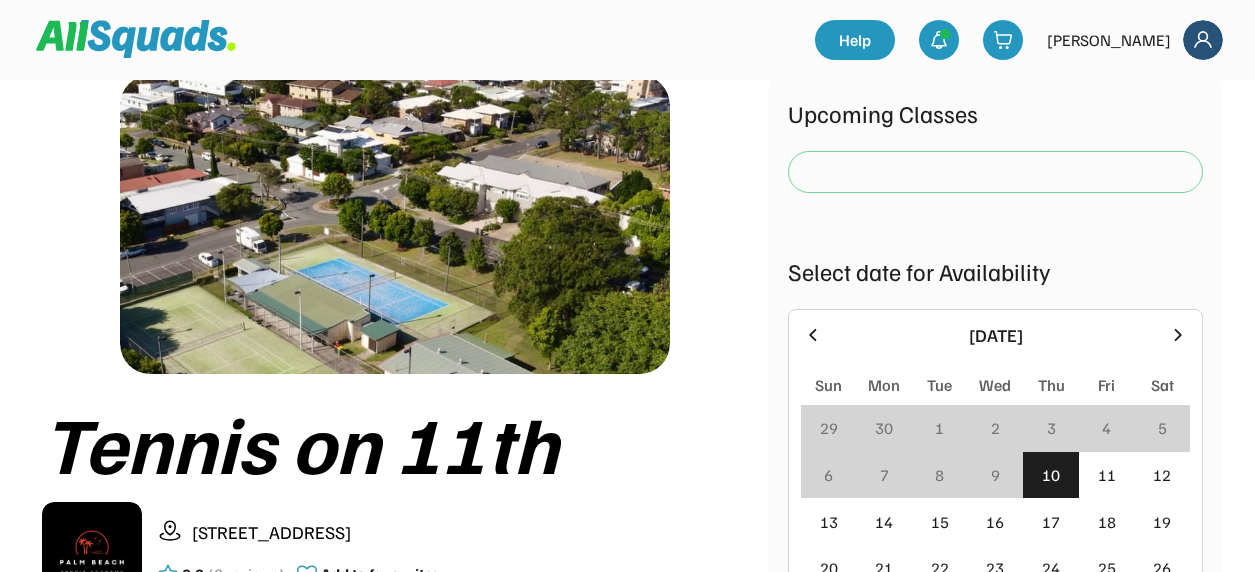 scroll, scrollTop: 0, scrollLeft: 0, axis: both 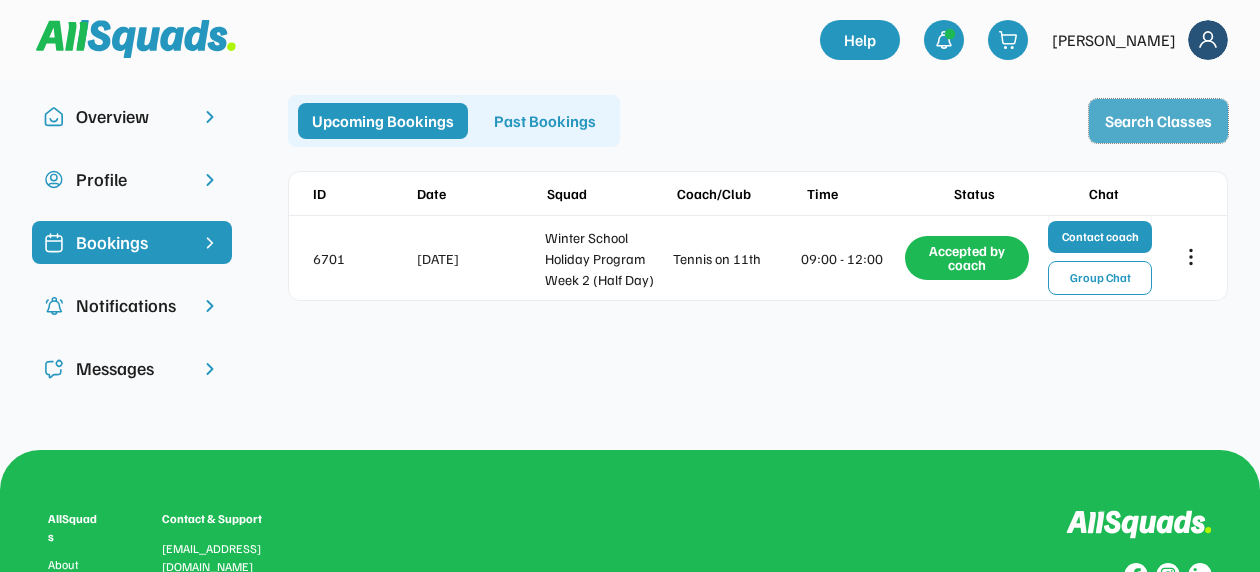 click on "Search Classes" at bounding box center [1158, 121] 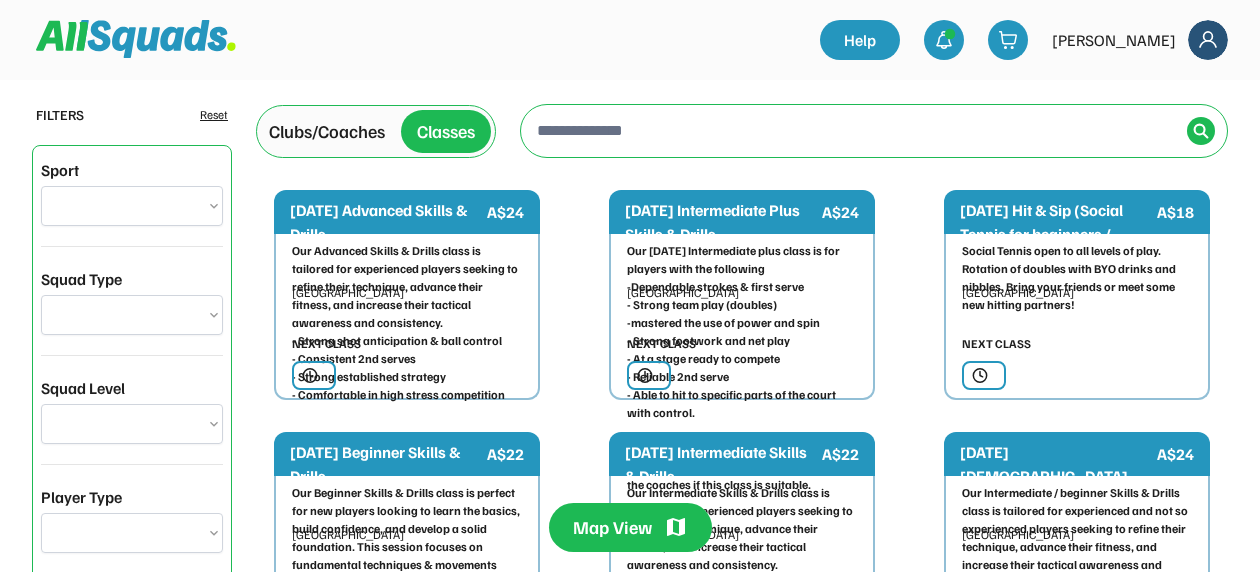 scroll, scrollTop: 0, scrollLeft: 0, axis: both 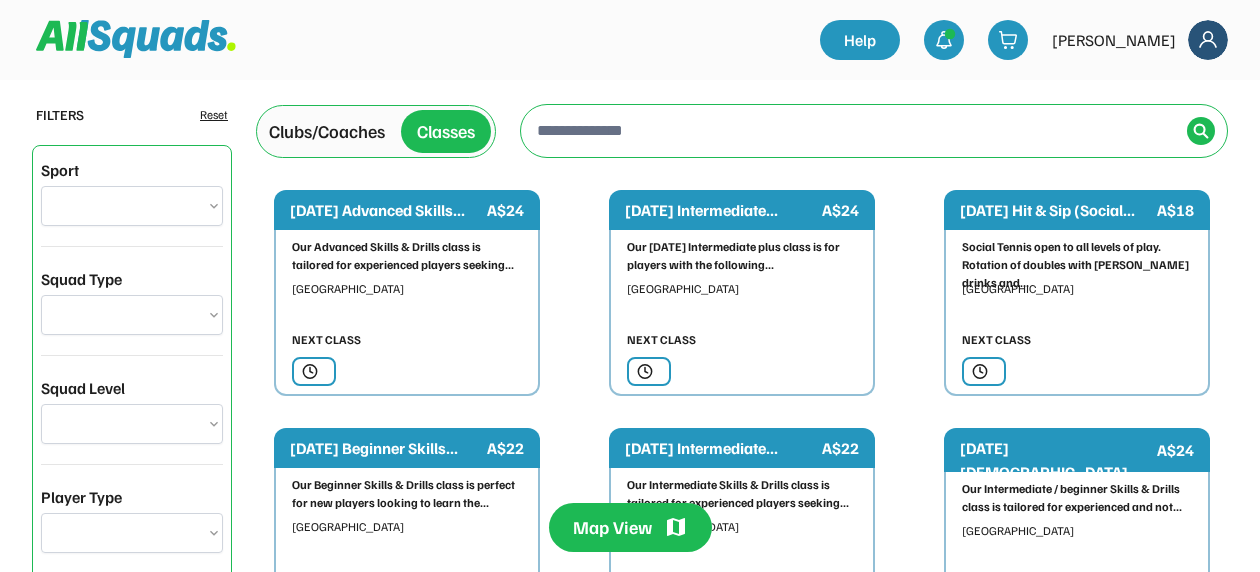 click on "**********" at bounding box center (132, 206) 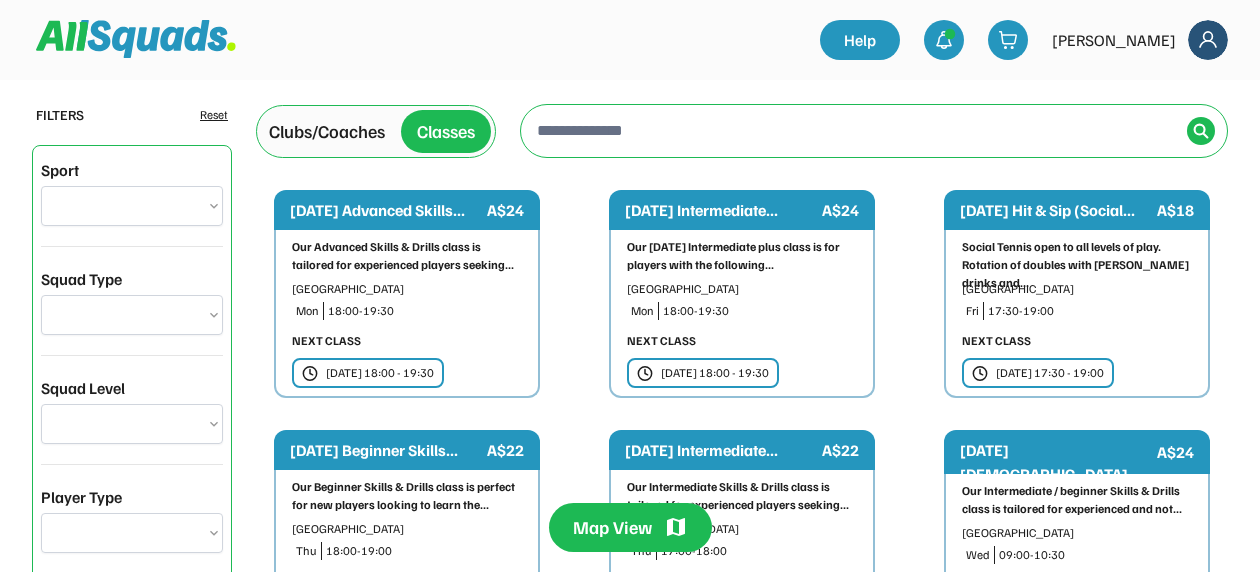 select on "**********" 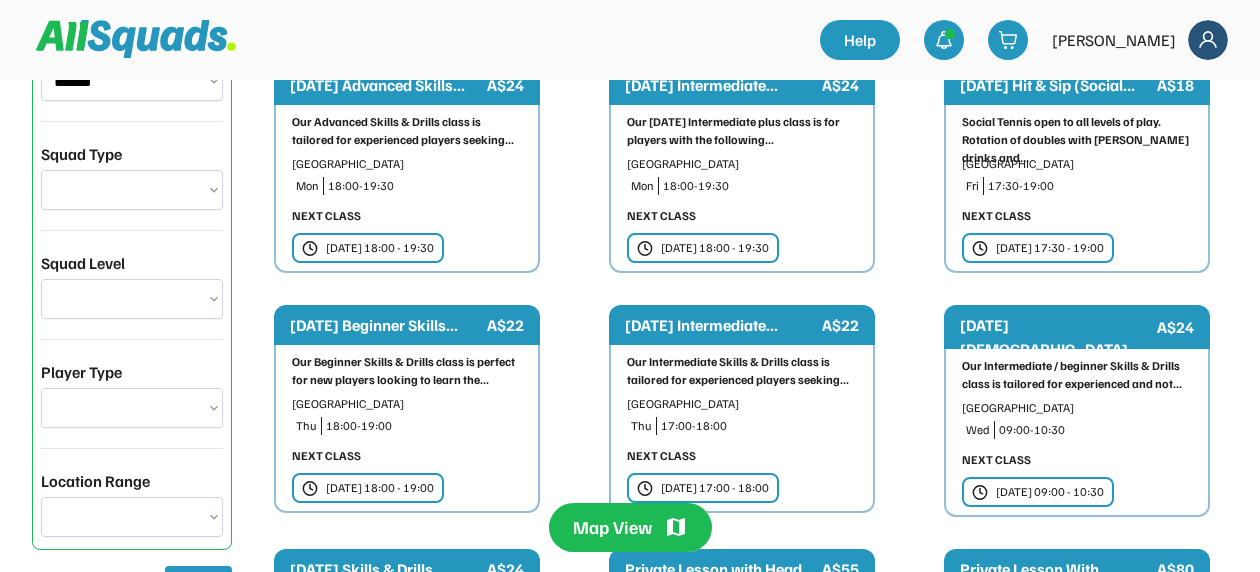 scroll, scrollTop: 142, scrollLeft: 0, axis: vertical 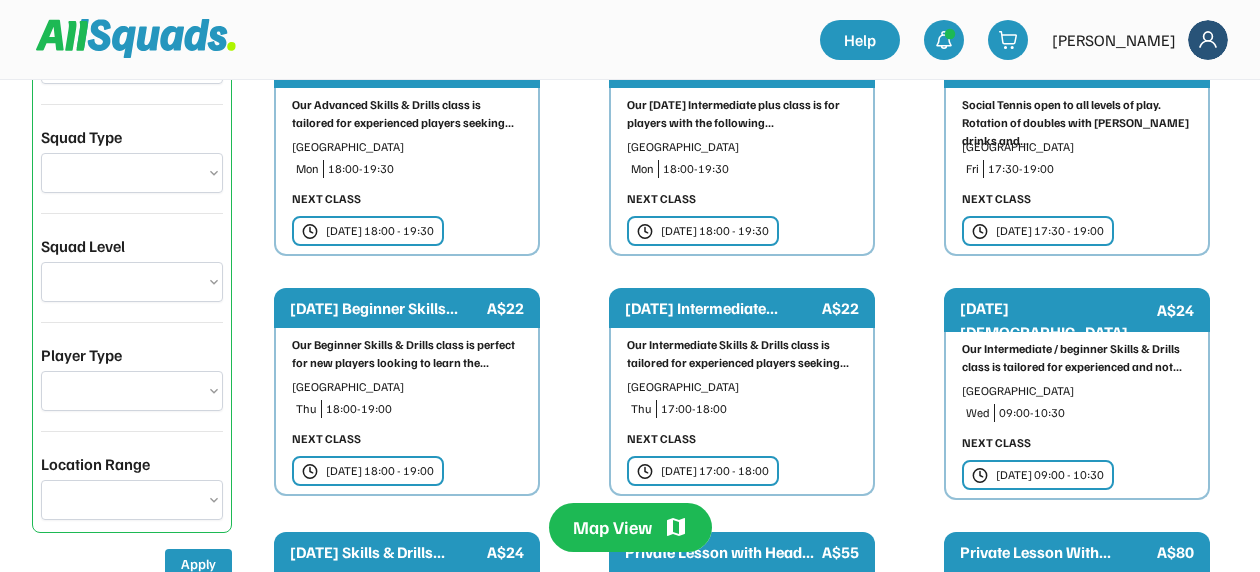 click on "**********" at bounding box center (132, 391) 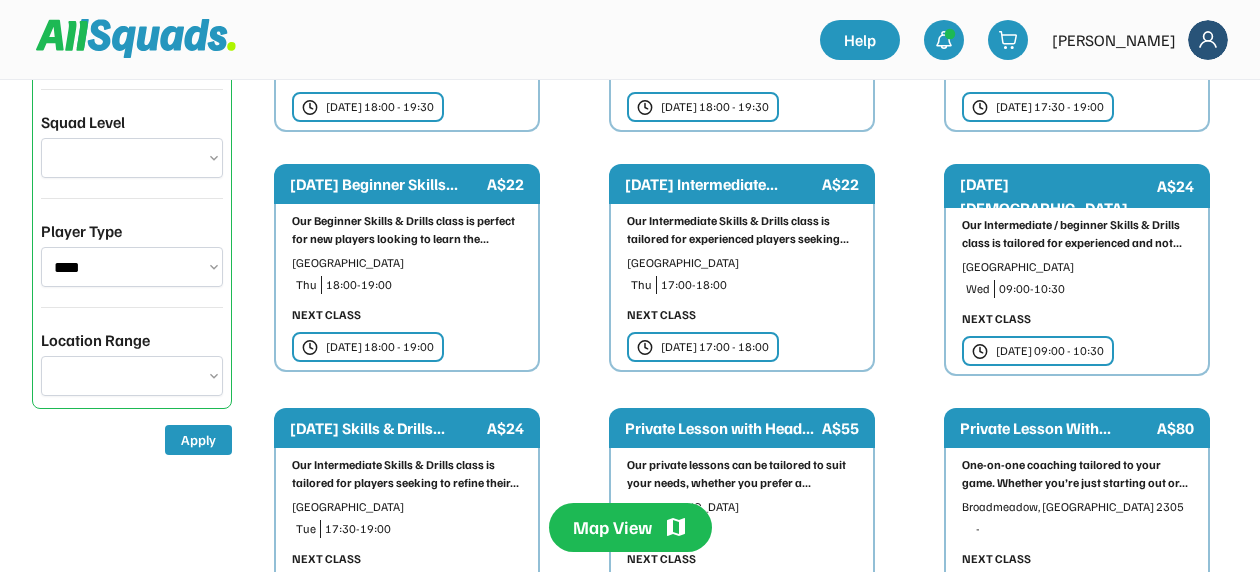 scroll, scrollTop: 288, scrollLeft: 0, axis: vertical 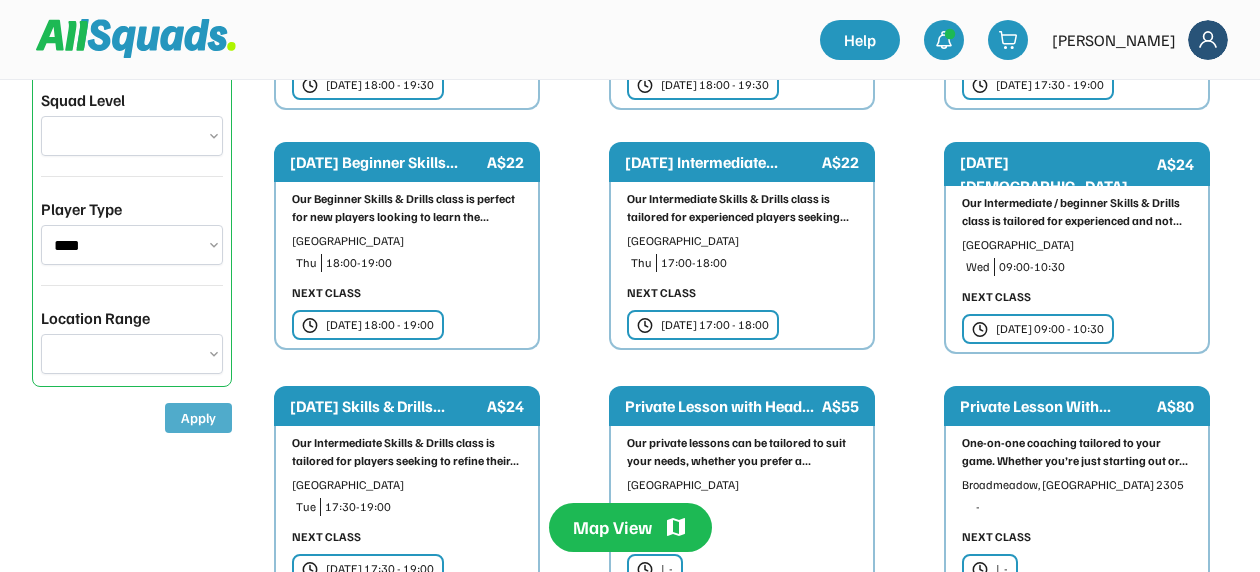 click on "Apply" at bounding box center [198, 418] 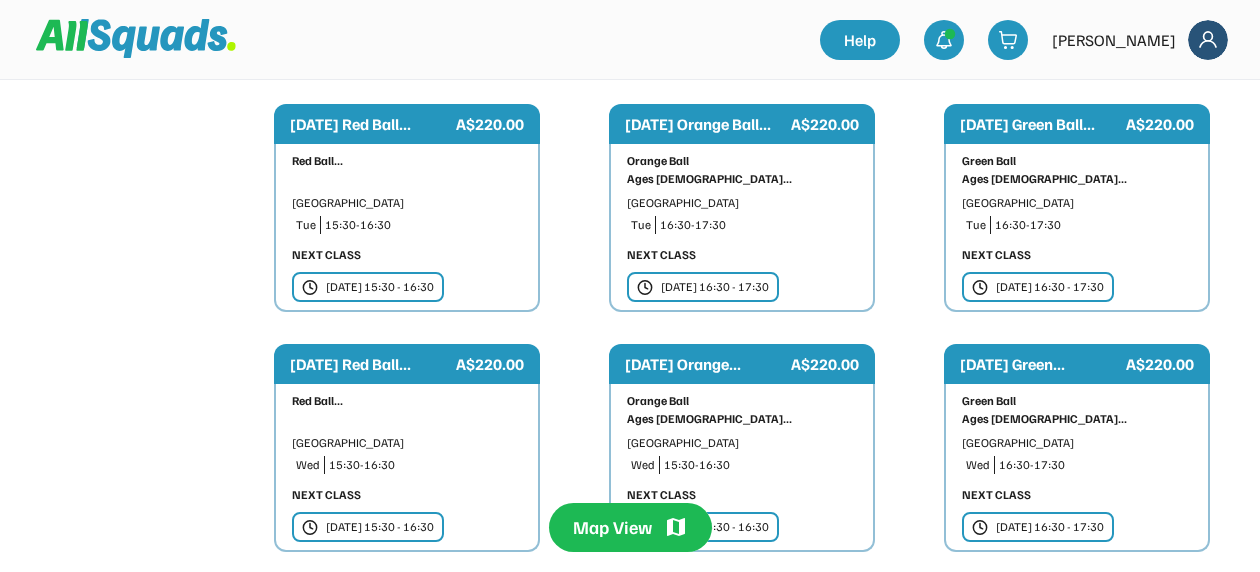 scroll, scrollTop: 1566, scrollLeft: 0, axis: vertical 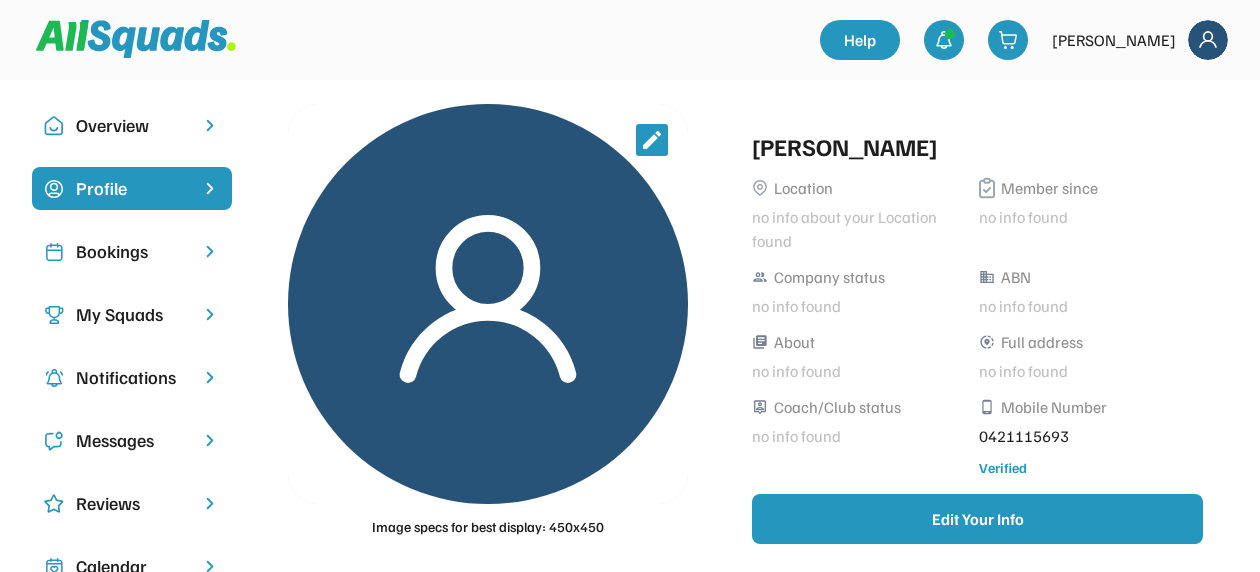 click on "Overview" at bounding box center [132, 125] 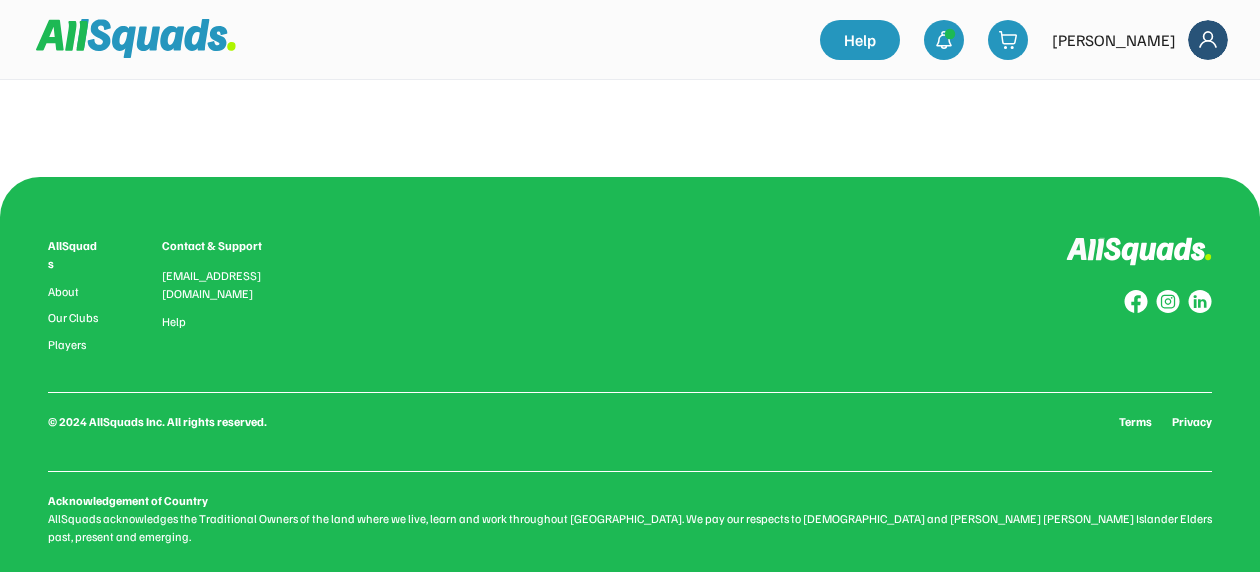 scroll, scrollTop: 1088, scrollLeft: 0, axis: vertical 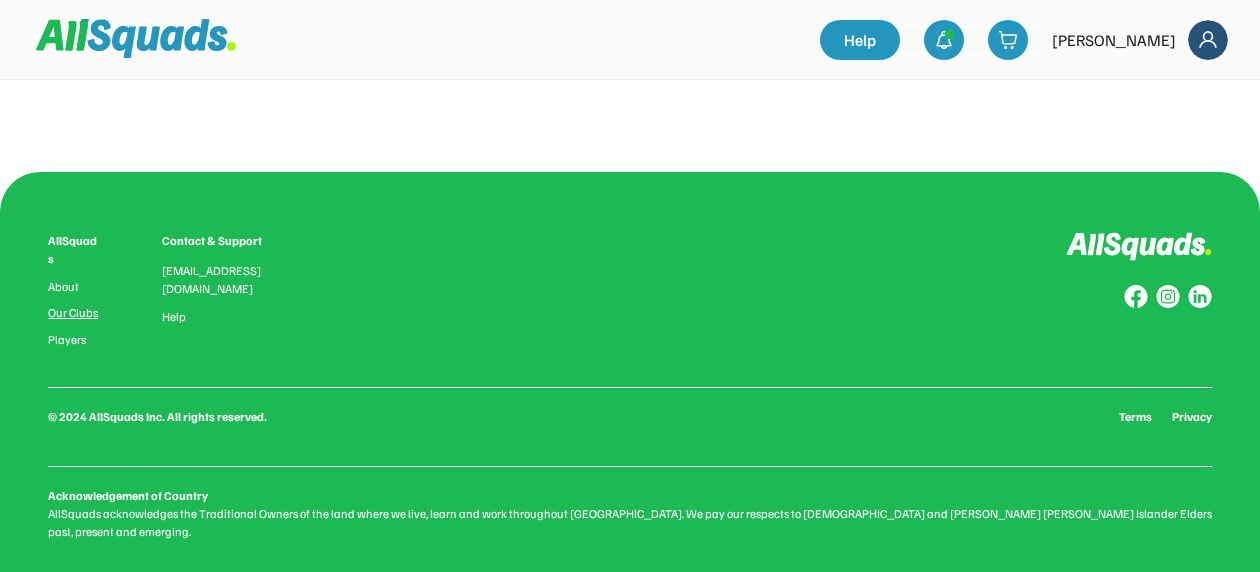 click on "Our Clubs" at bounding box center [75, 313] 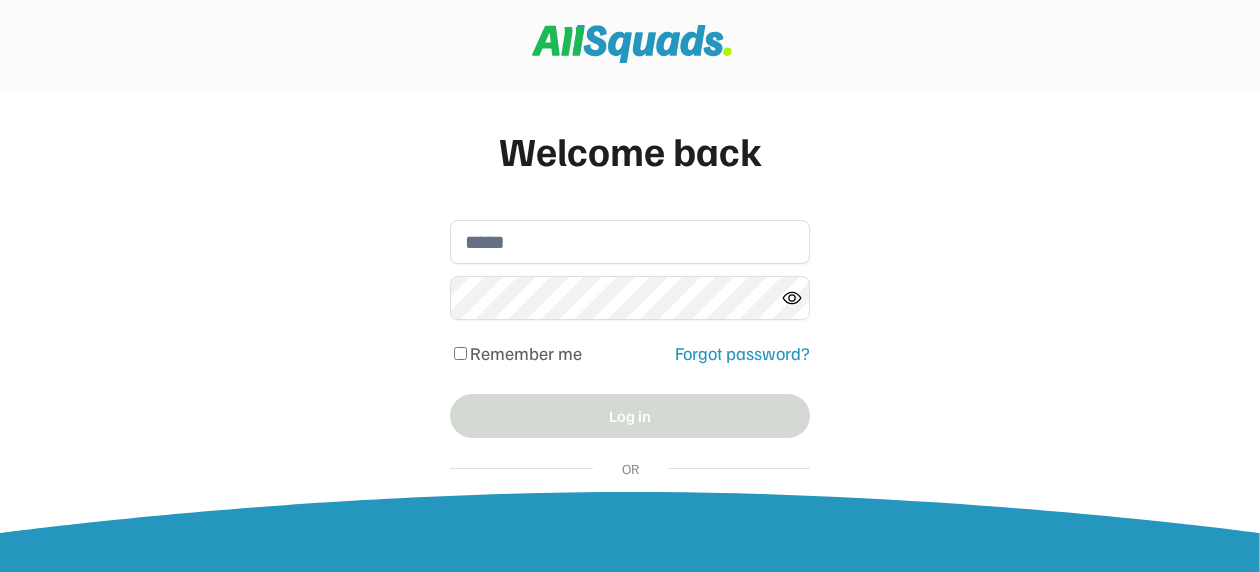 scroll, scrollTop: 0, scrollLeft: 0, axis: both 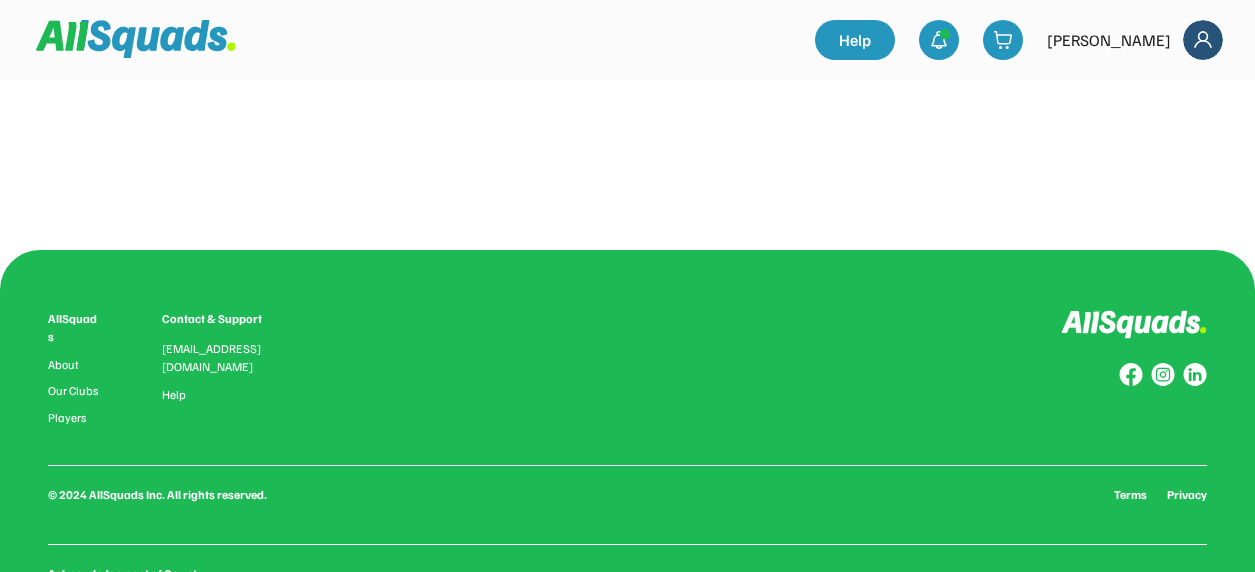 click on "0.0 (0 reviews) Add to favourites Squad Types Offered: Squad/Group Lesson  About this Club Qualifications/Accreditations Upcoming Classes  -   ( Spots left ) Select date for Availability  [DATE] Sun Mon Tue Wed Thu Fri Sat 29 30 1 2 3 4 5 6 7 8 9 10 11 12 13 14 15 16 17 18 19 20 21 22 23 24 25 26 27 28 29 30 31 1 2 3 4 5 6 7 8 9 Class available Classes on selected date  -  ( Spots left )" at bounding box center [627, 160] 